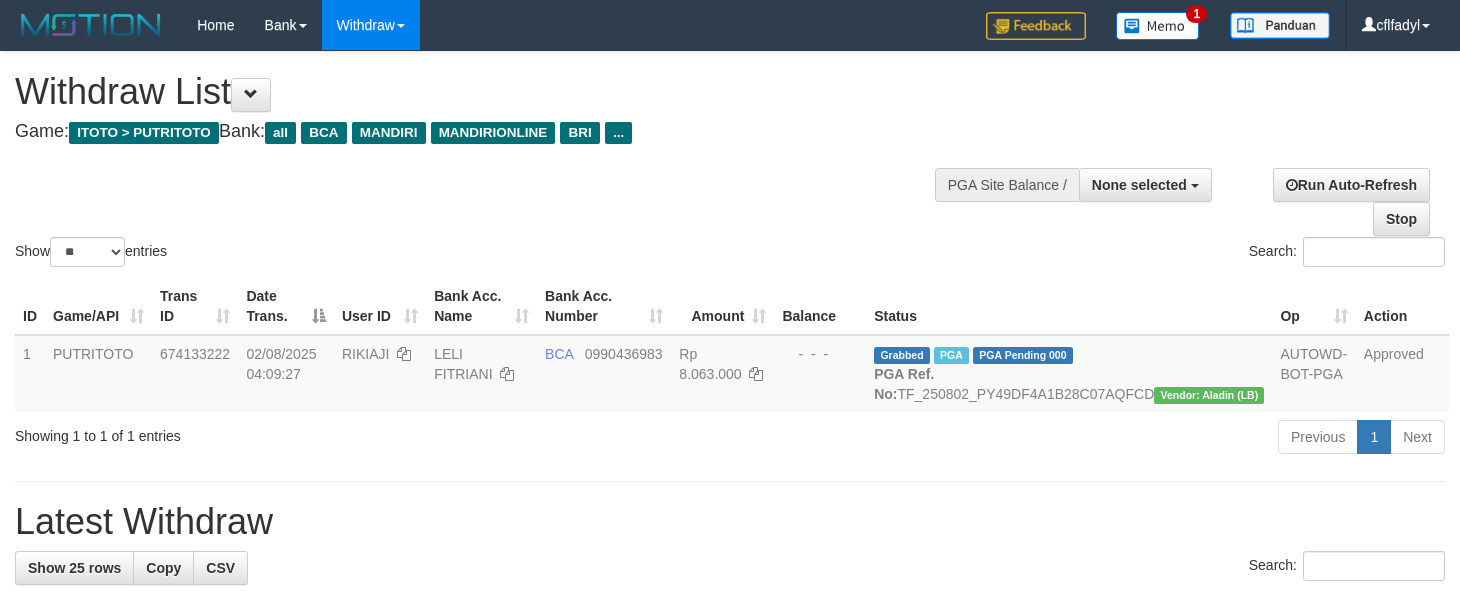 select 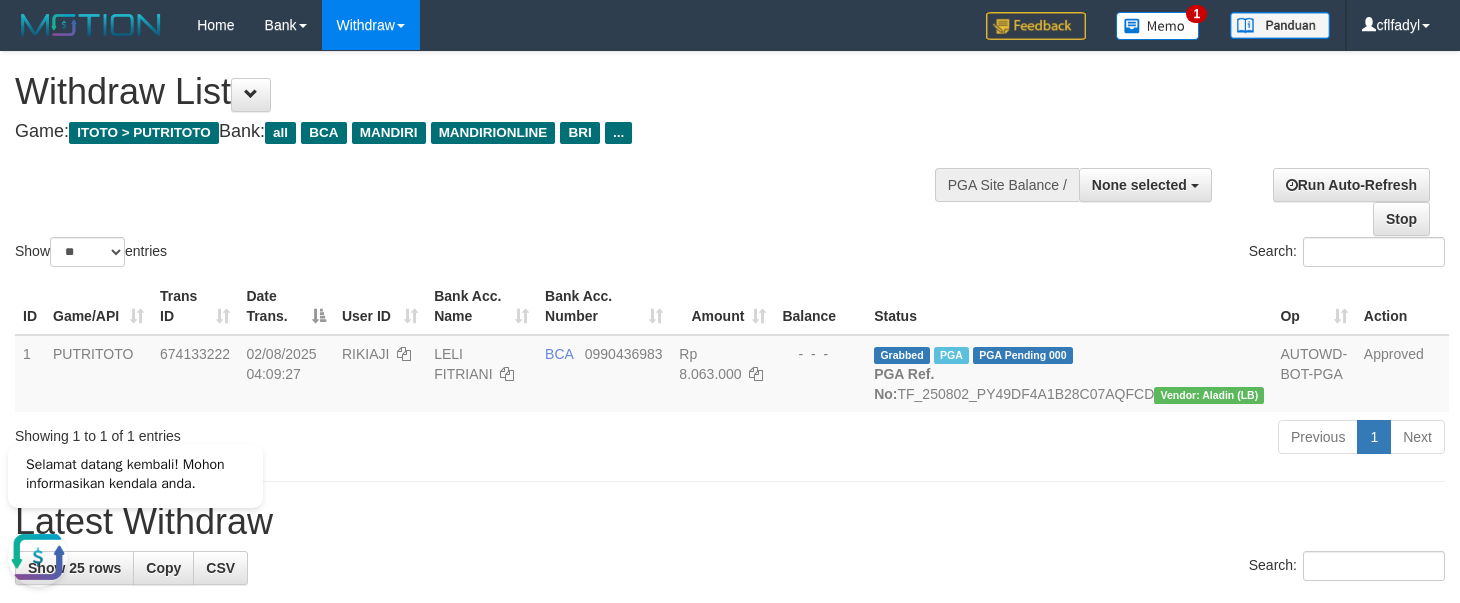 scroll, scrollTop: 0, scrollLeft: 0, axis: both 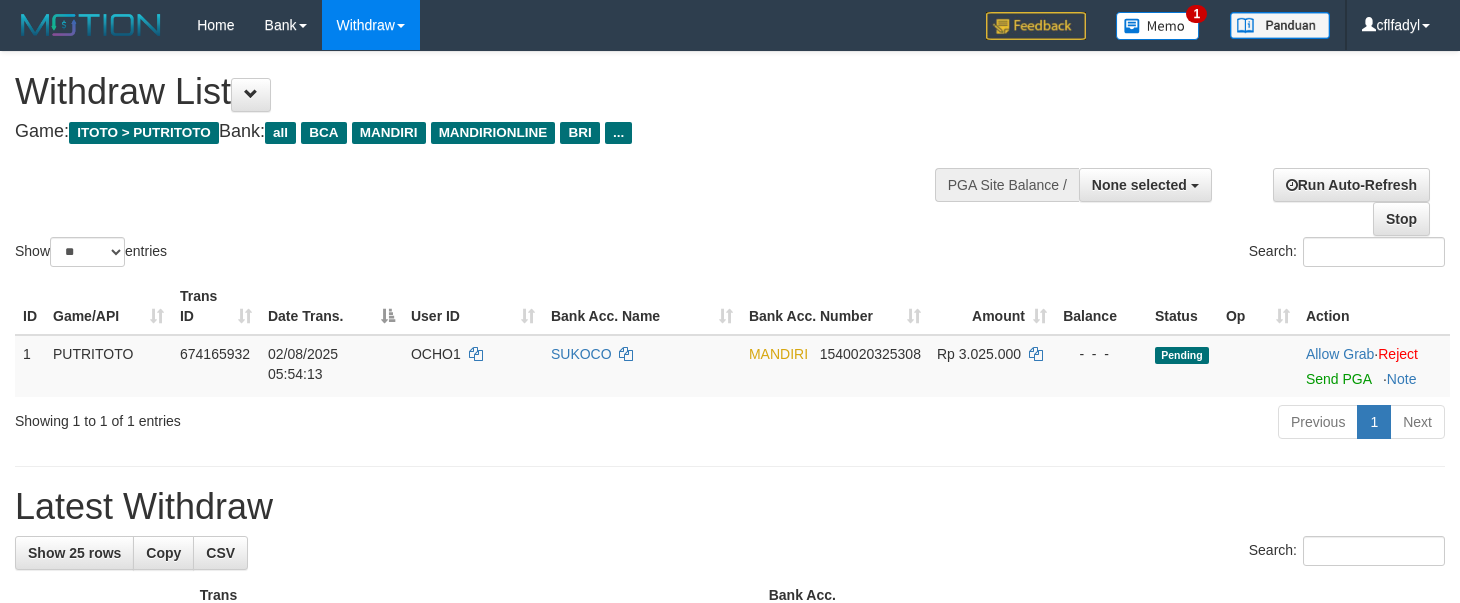 select 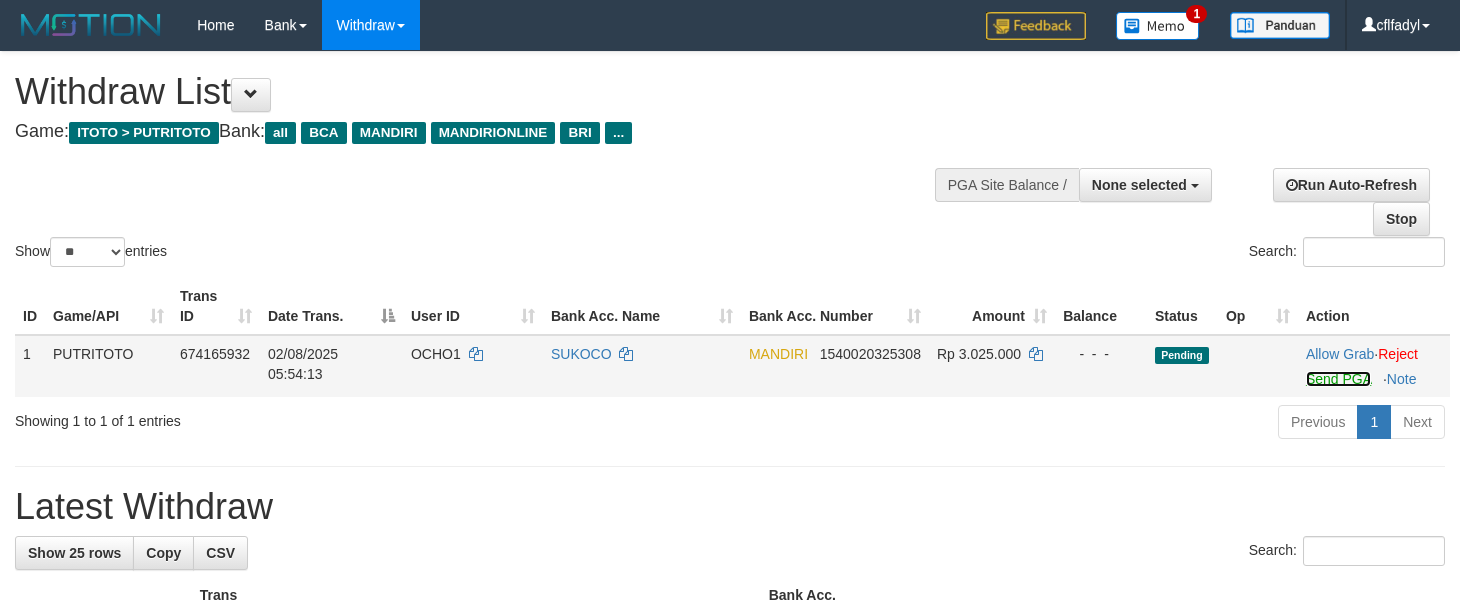 click on "Send PGA" at bounding box center (1338, 379) 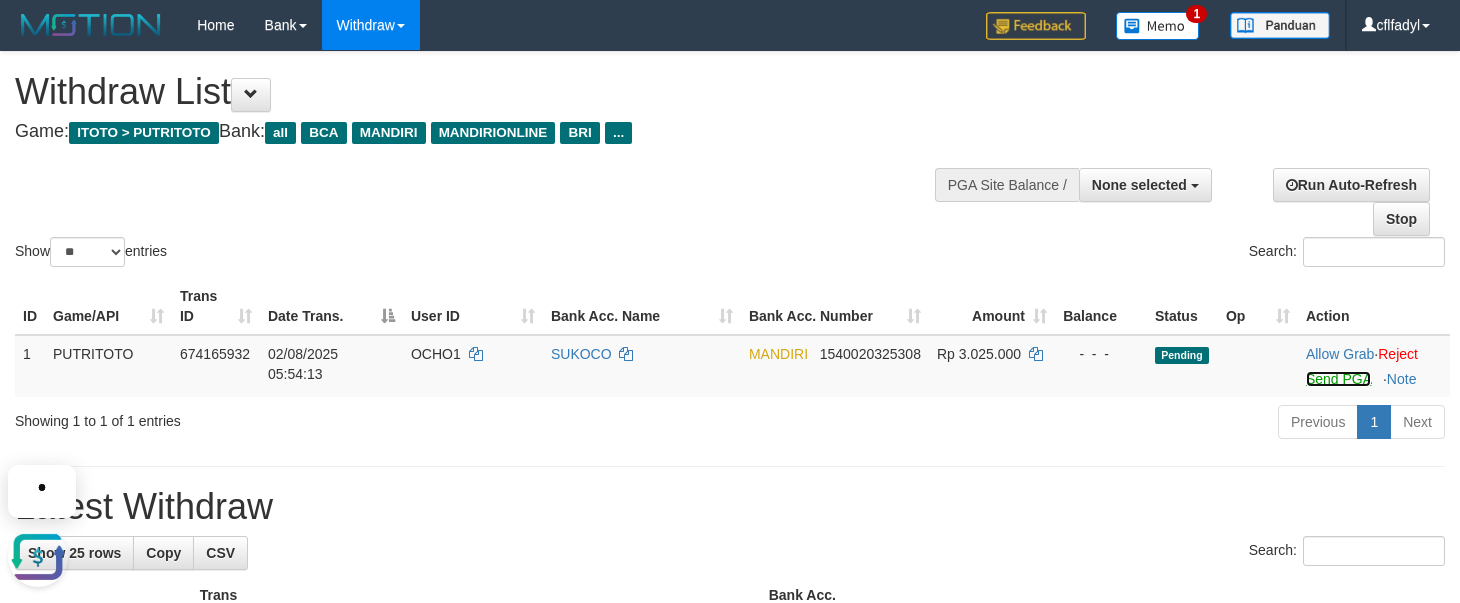 scroll, scrollTop: 0, scrollLeft: 0, axis: both 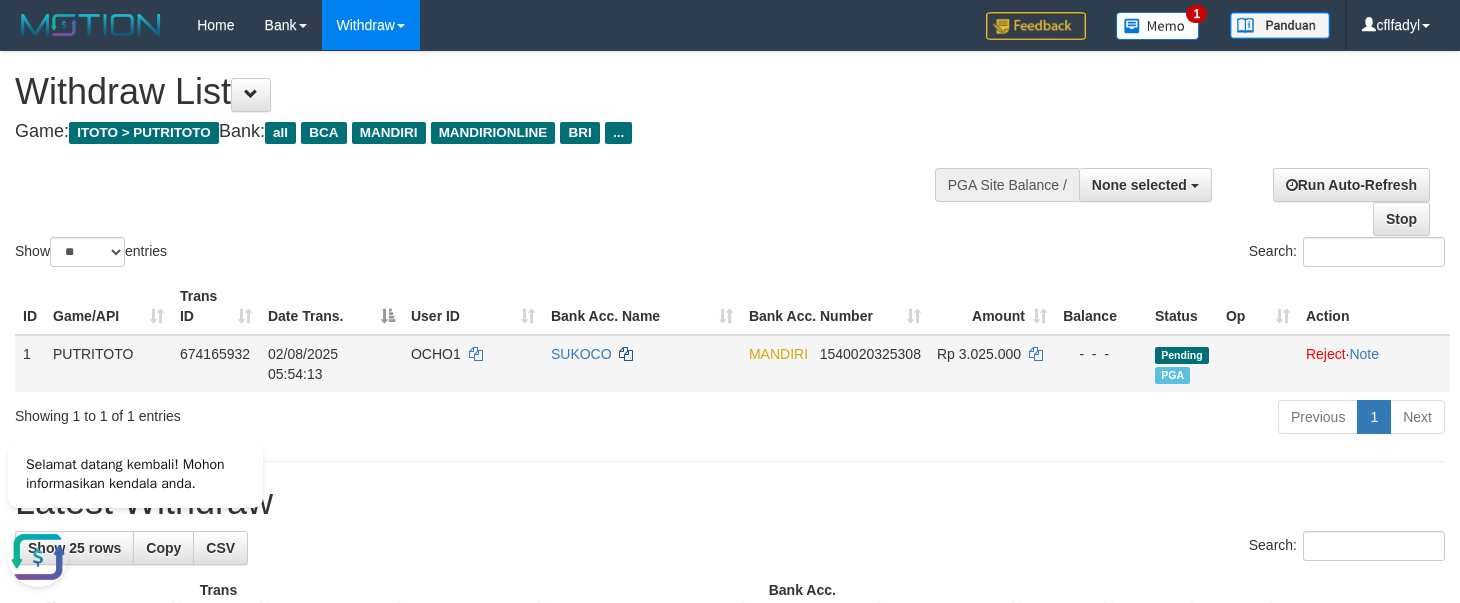 click on "SUKOCO" at bounding box center (642, 363) 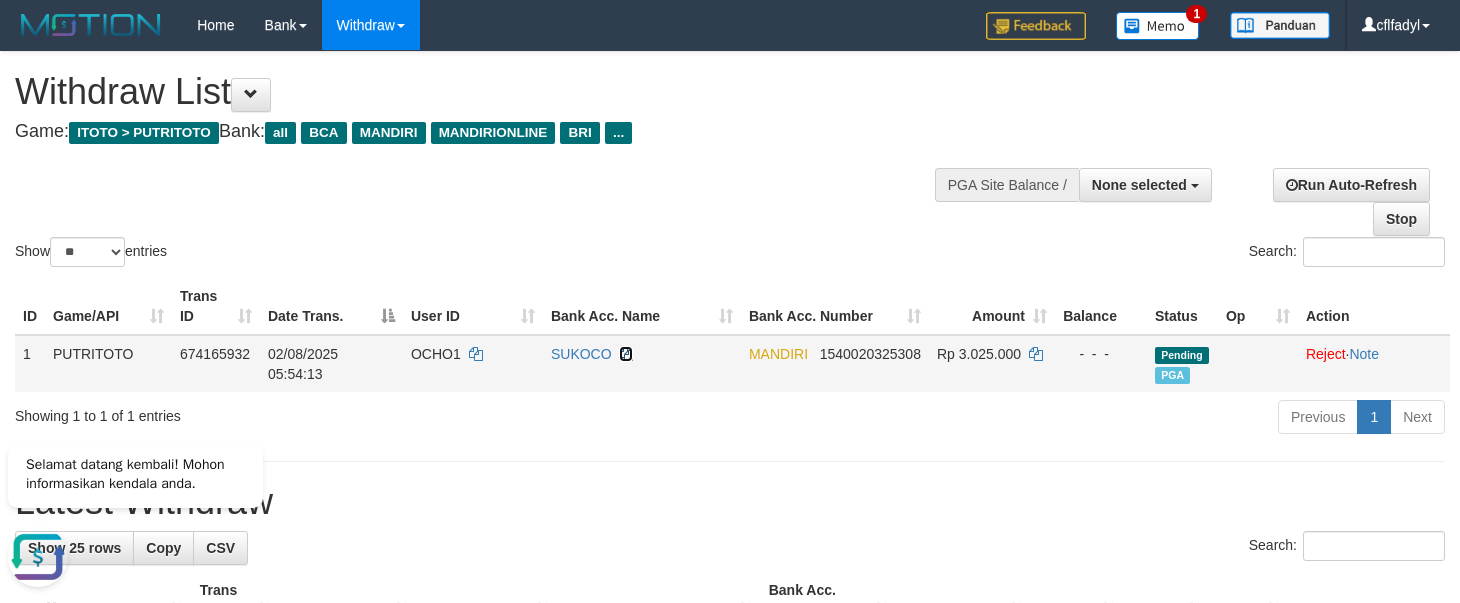 click at bounding box center (626, 354) 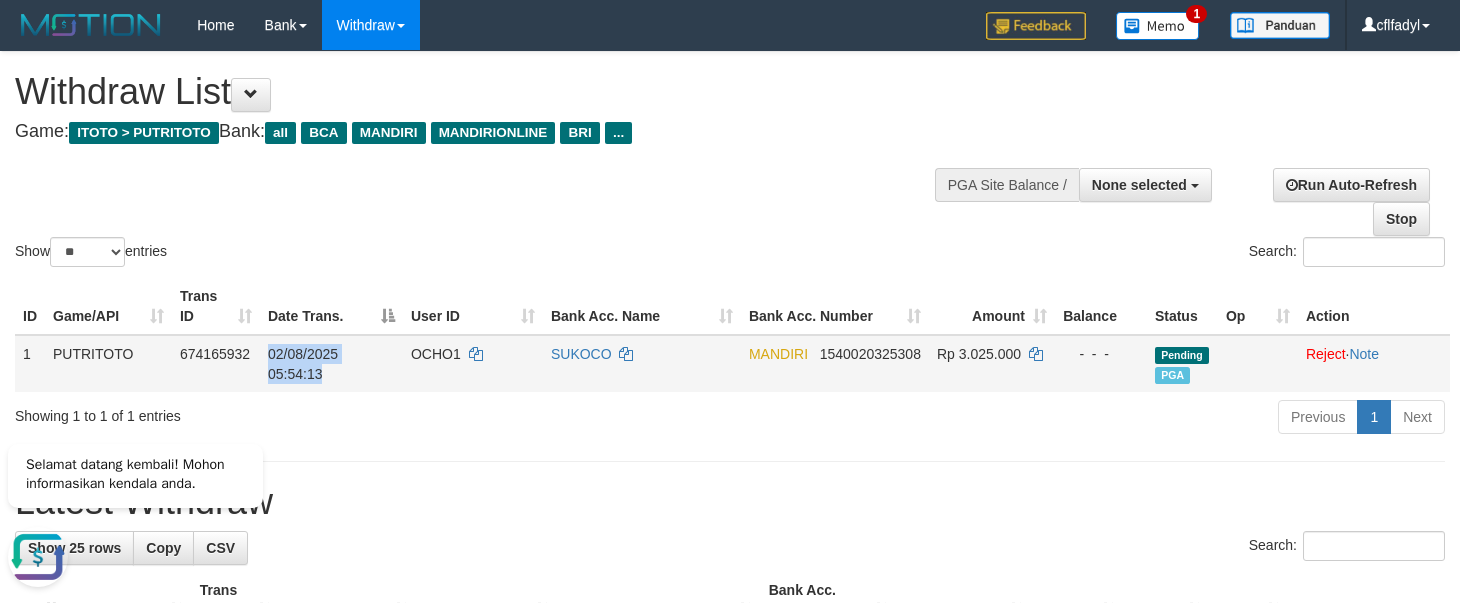 click on "OCHO1" at bounding box center (473, 363) 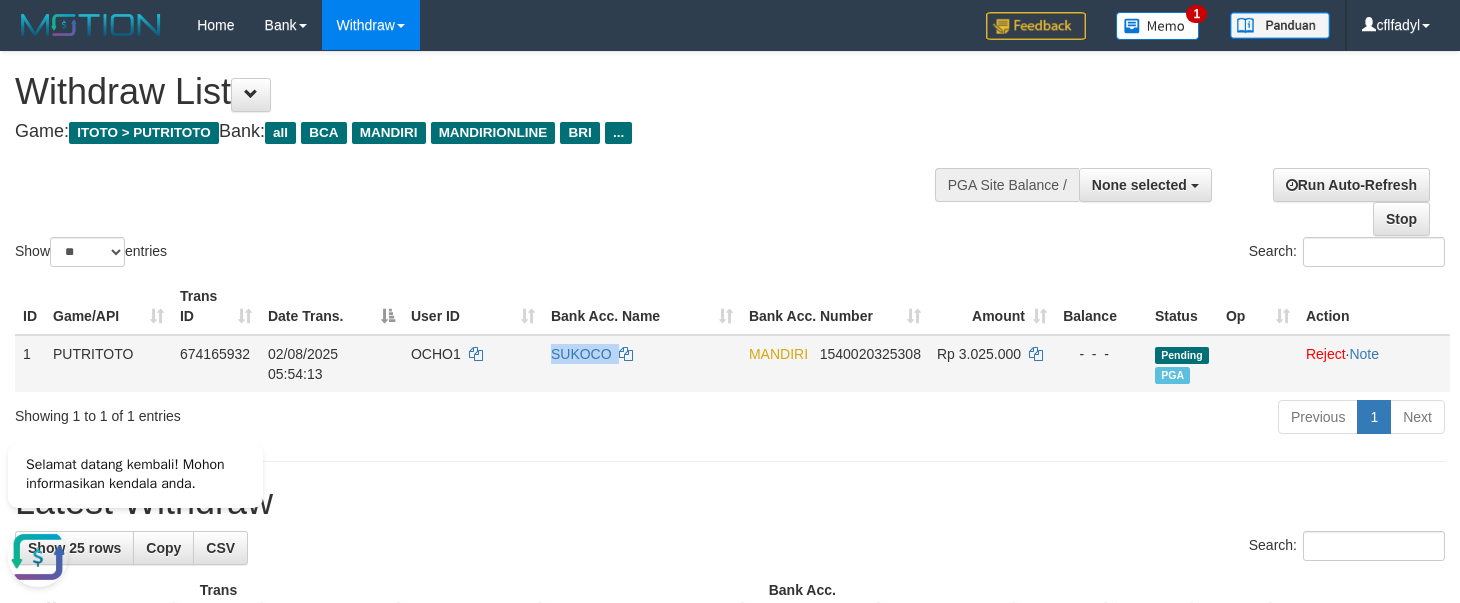 copy on "SUKOCO" 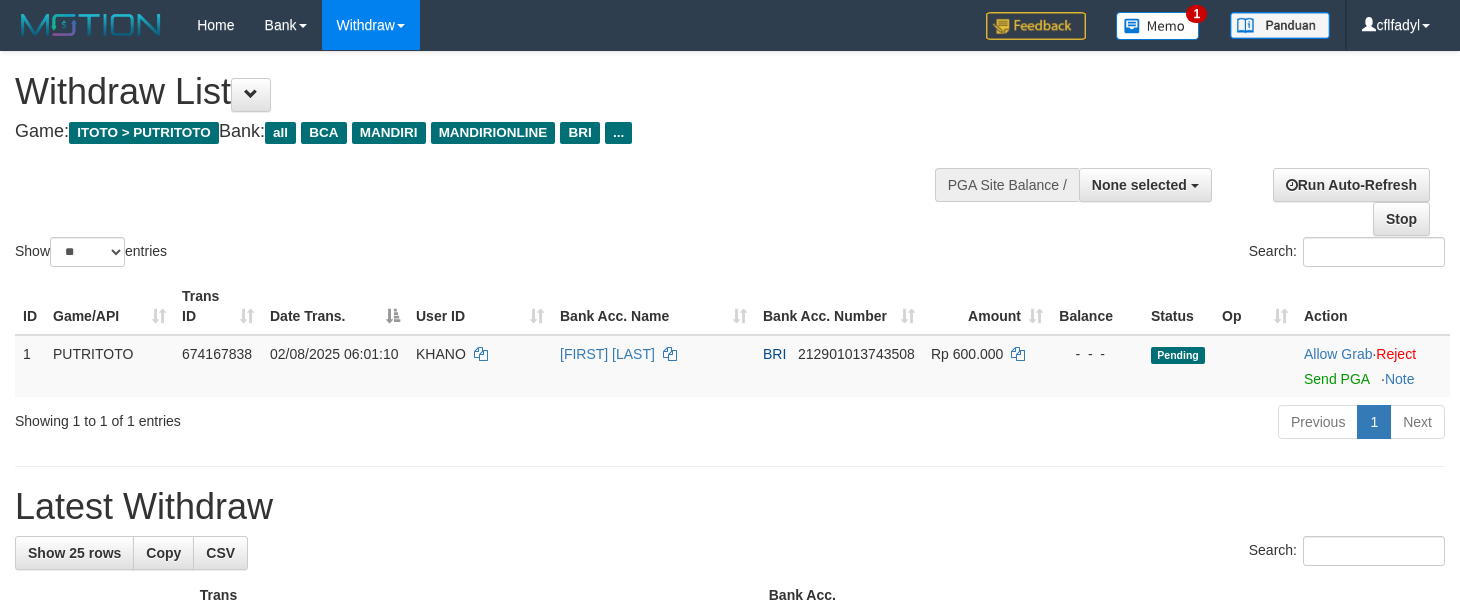 select 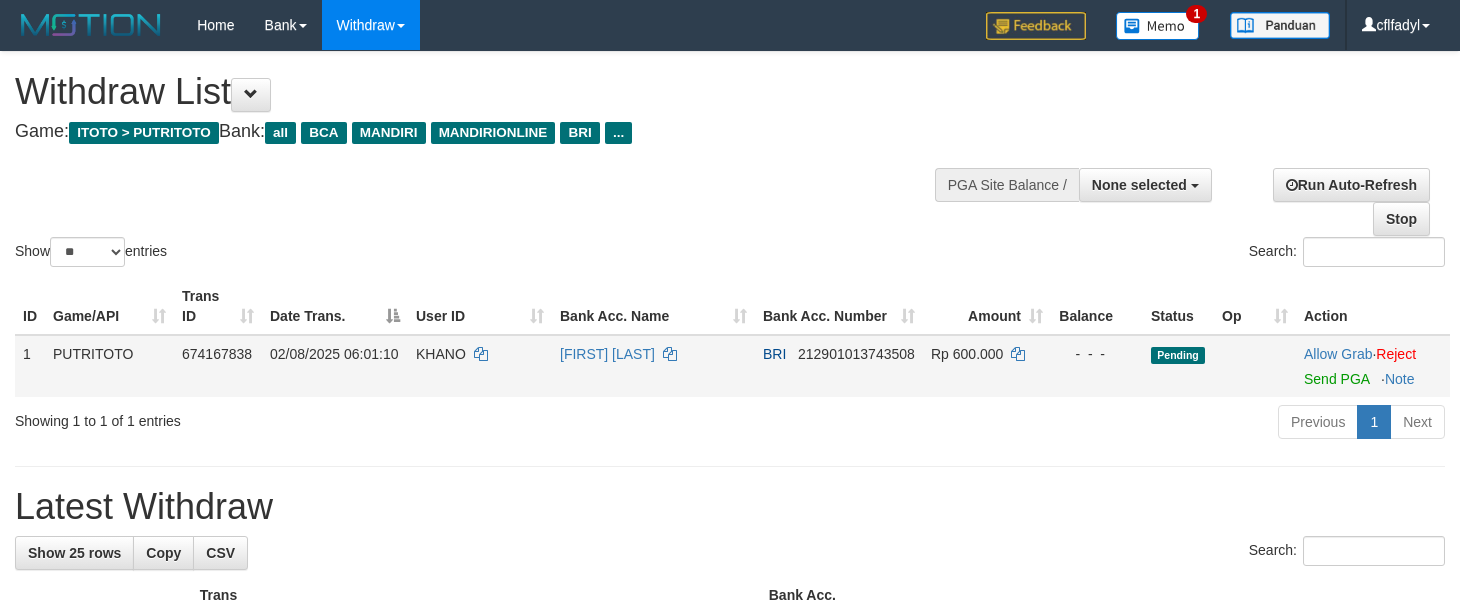 click on "Allow Grab   ·    Reject Send PGA     ·    Note" at bounding box center (1373, 366) 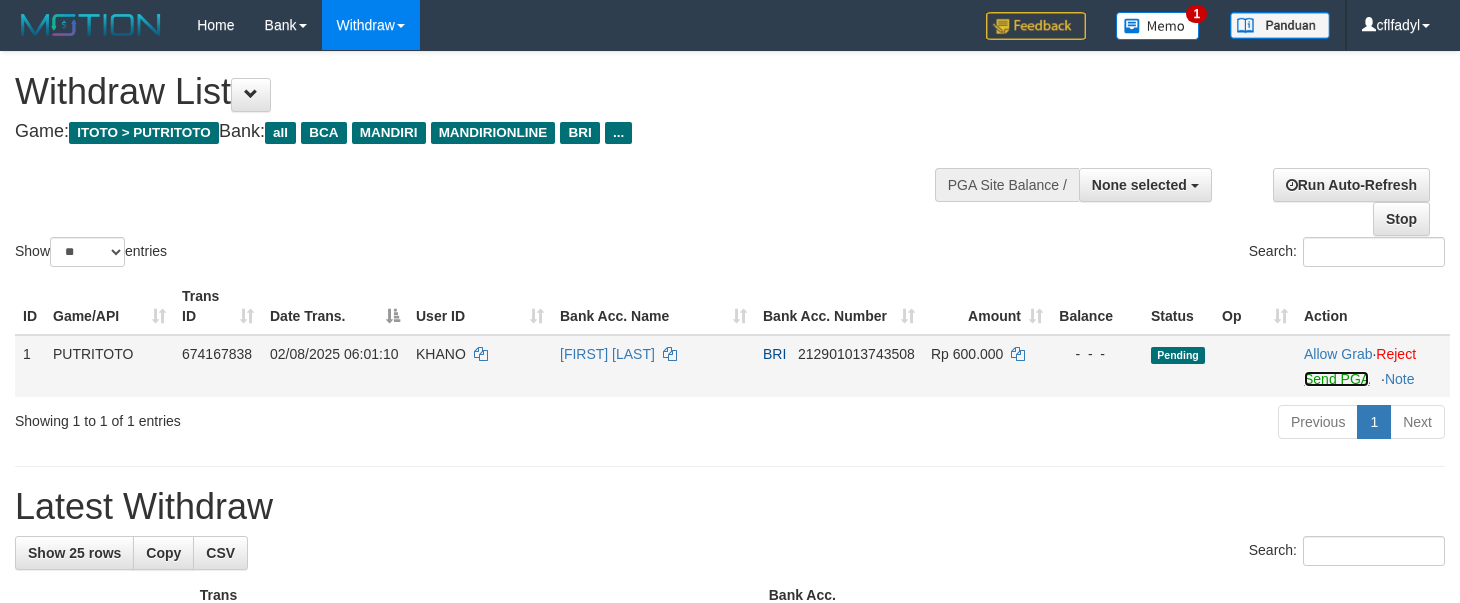 click on "Send PGA" at bounding box center [1336, 379] 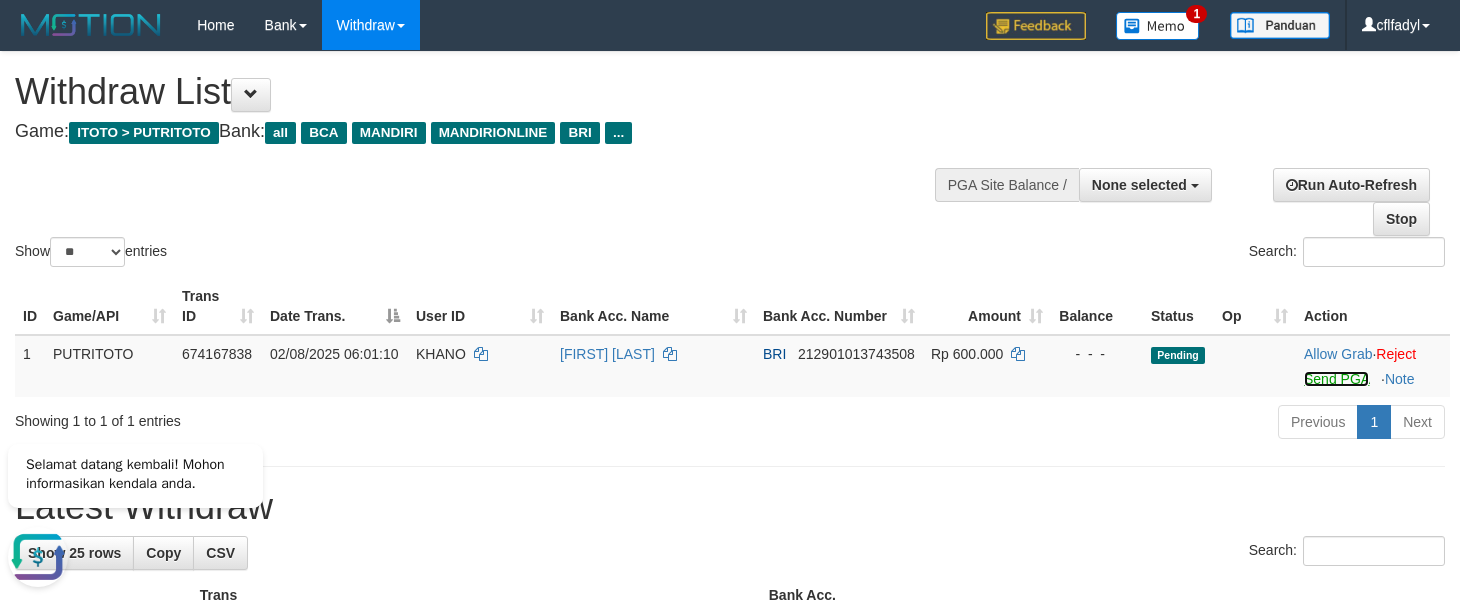 scroll, scrollTop: 0, scrollLeft: 0, axis: both 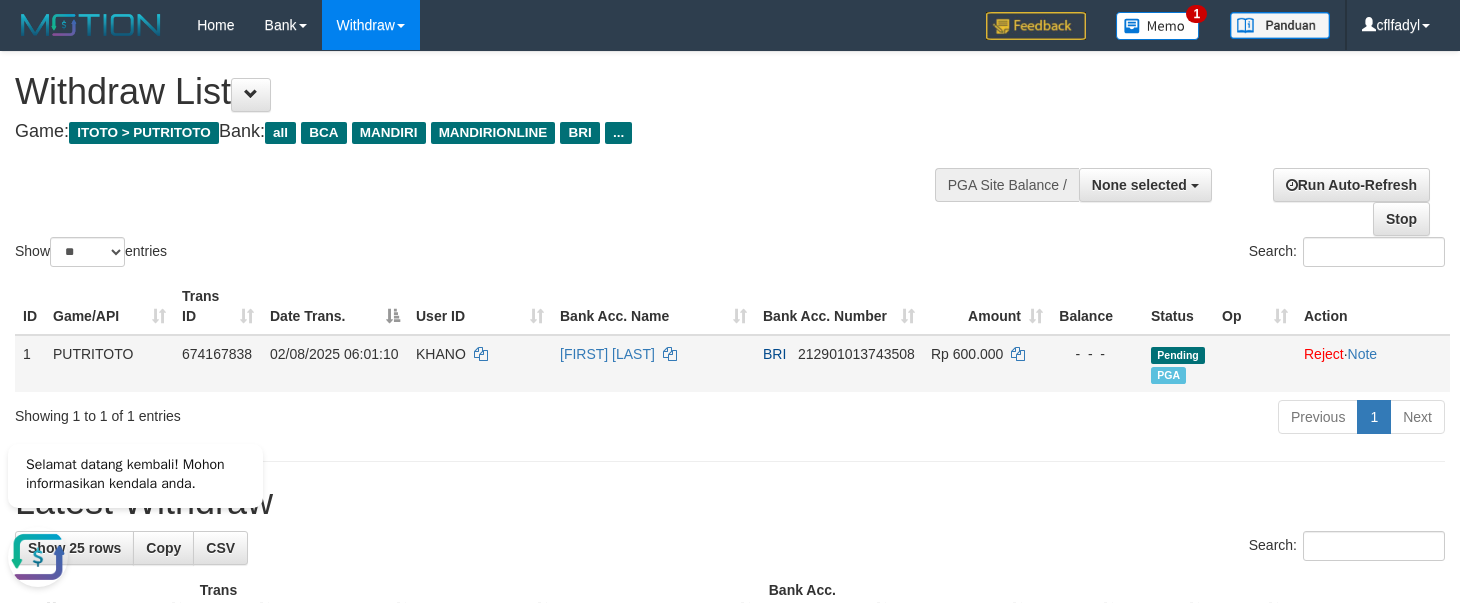 click on "[FIRST] [LAST]" at bounding box center (653, 363) 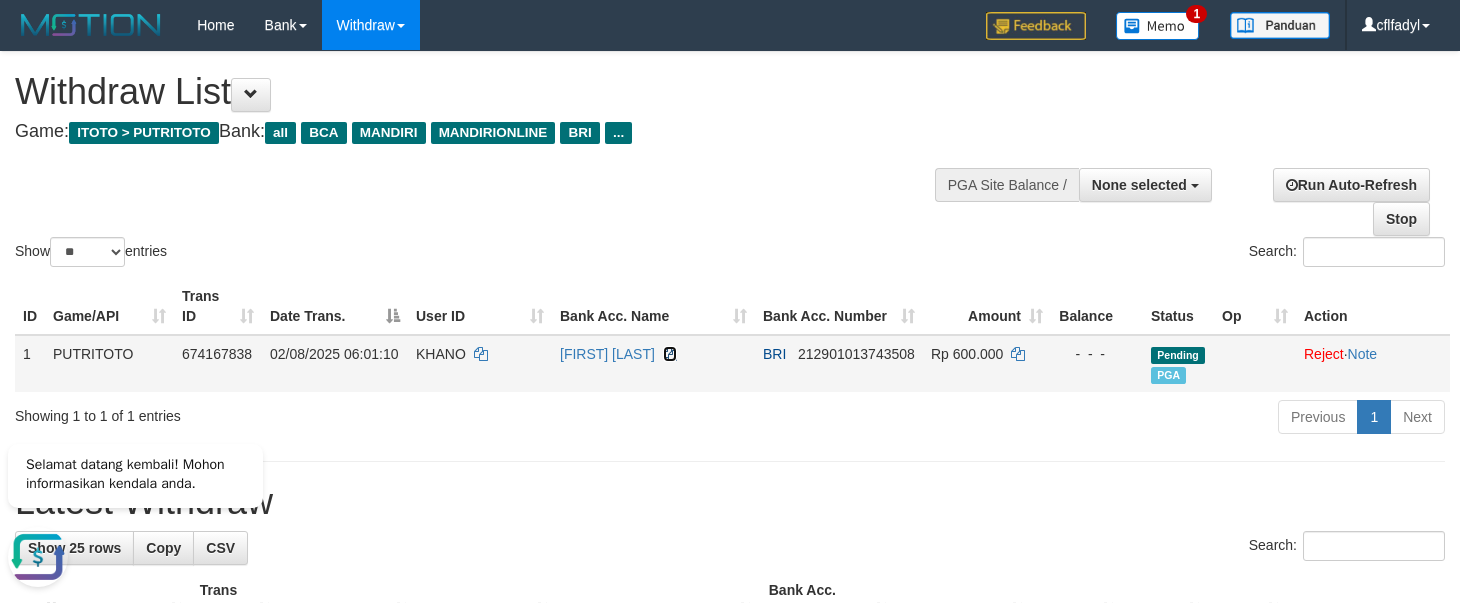 click at bounding box center [670, 354] 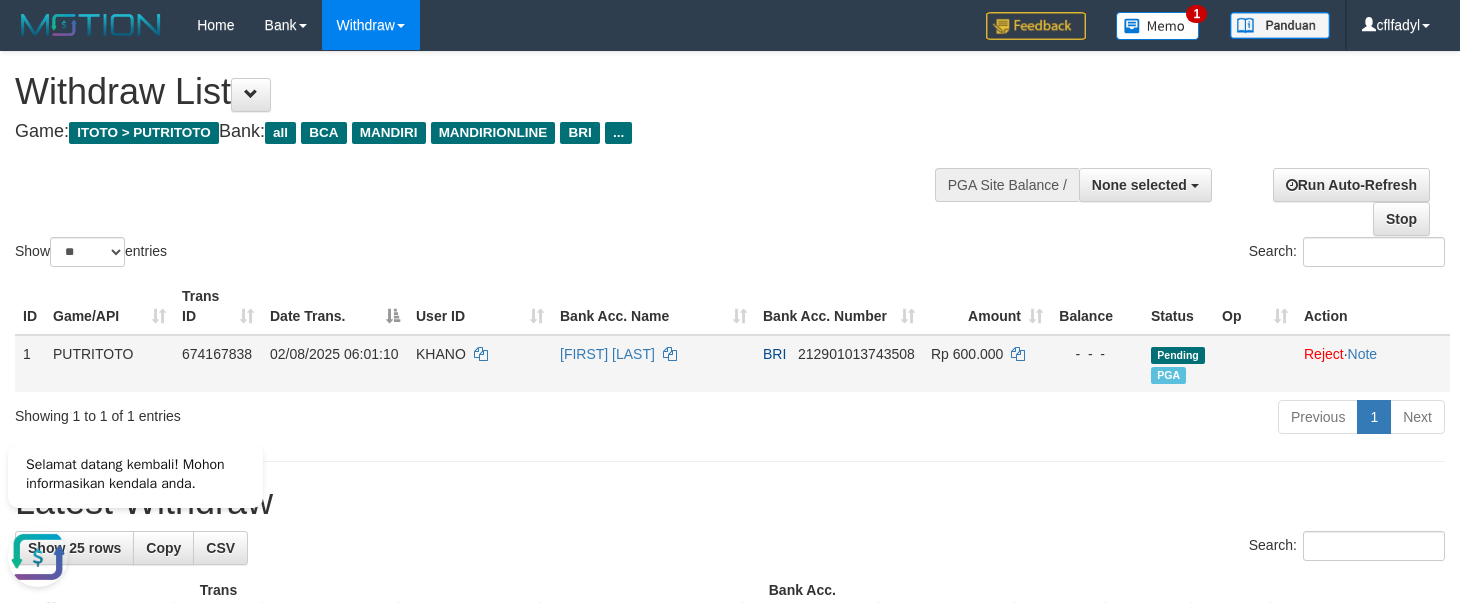 drag, startPoint x: 451, startPoint y: 358, endPoint x: 720, endPoint y: 395, distance: 271.53268 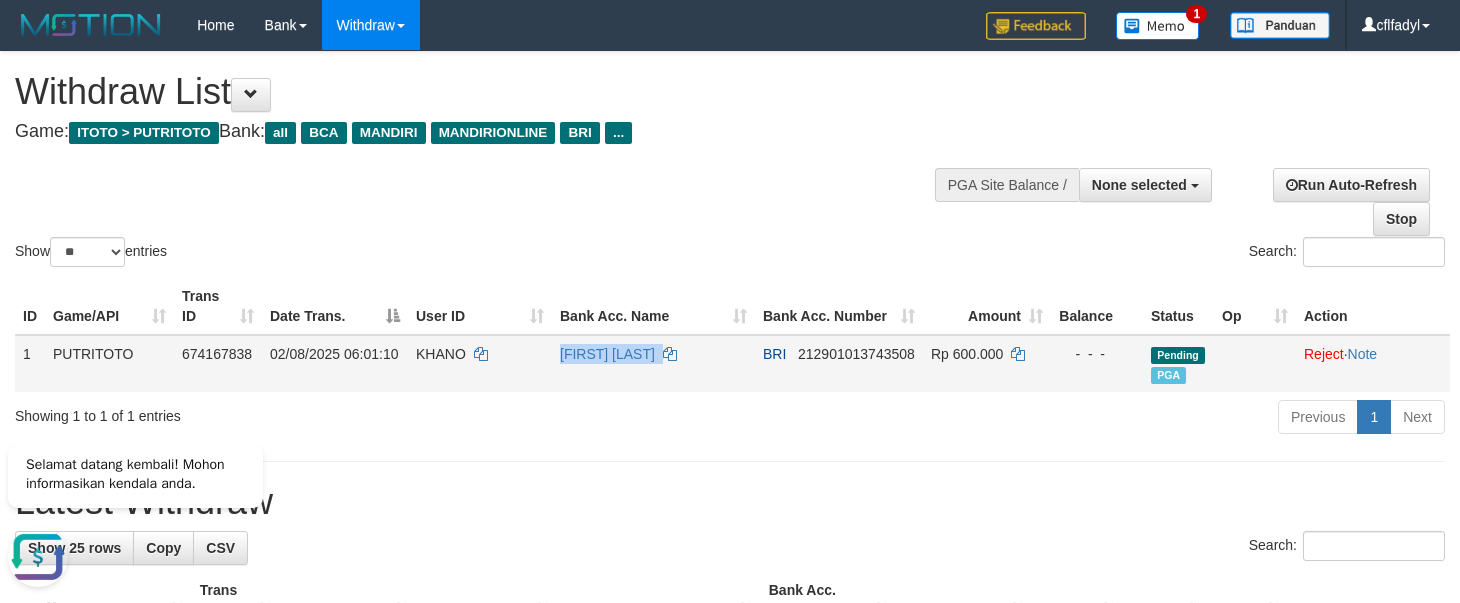 copy on "[FIRST] [LAST]" 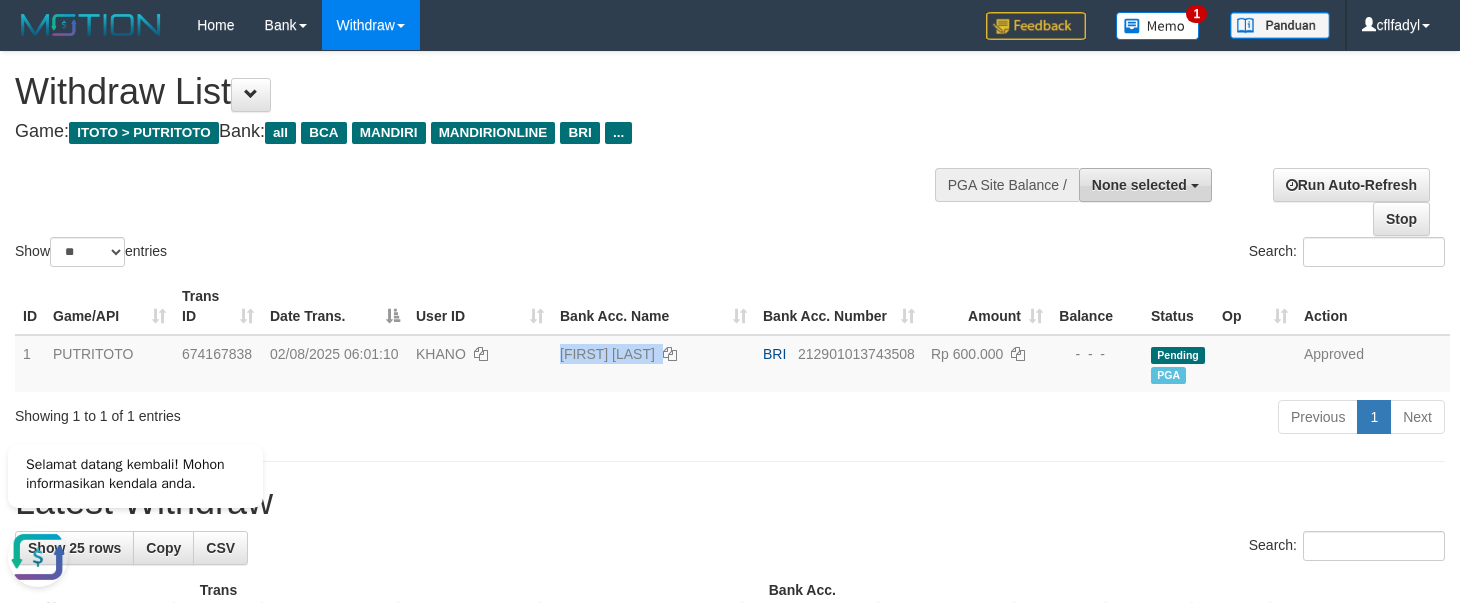 click on "None selected" at bounding box center [1145, 185] 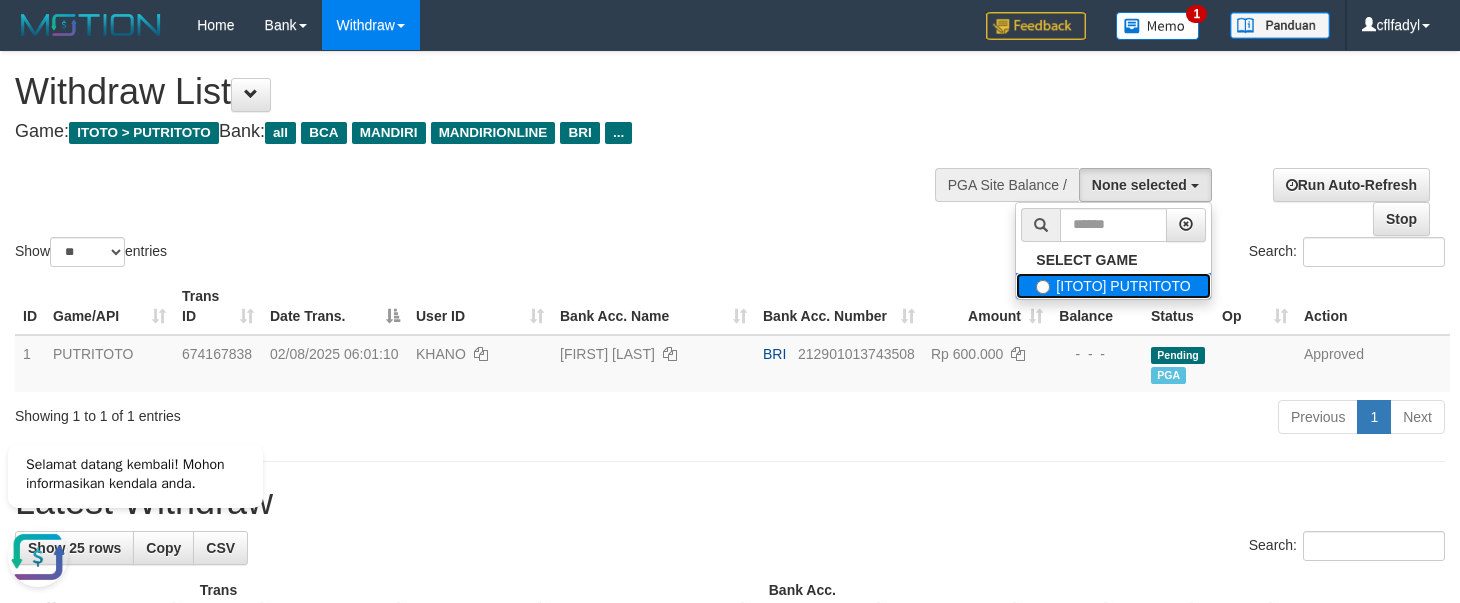 click on "[ITOTO] PUTRITOTO" at bounding box center [1113, 286] 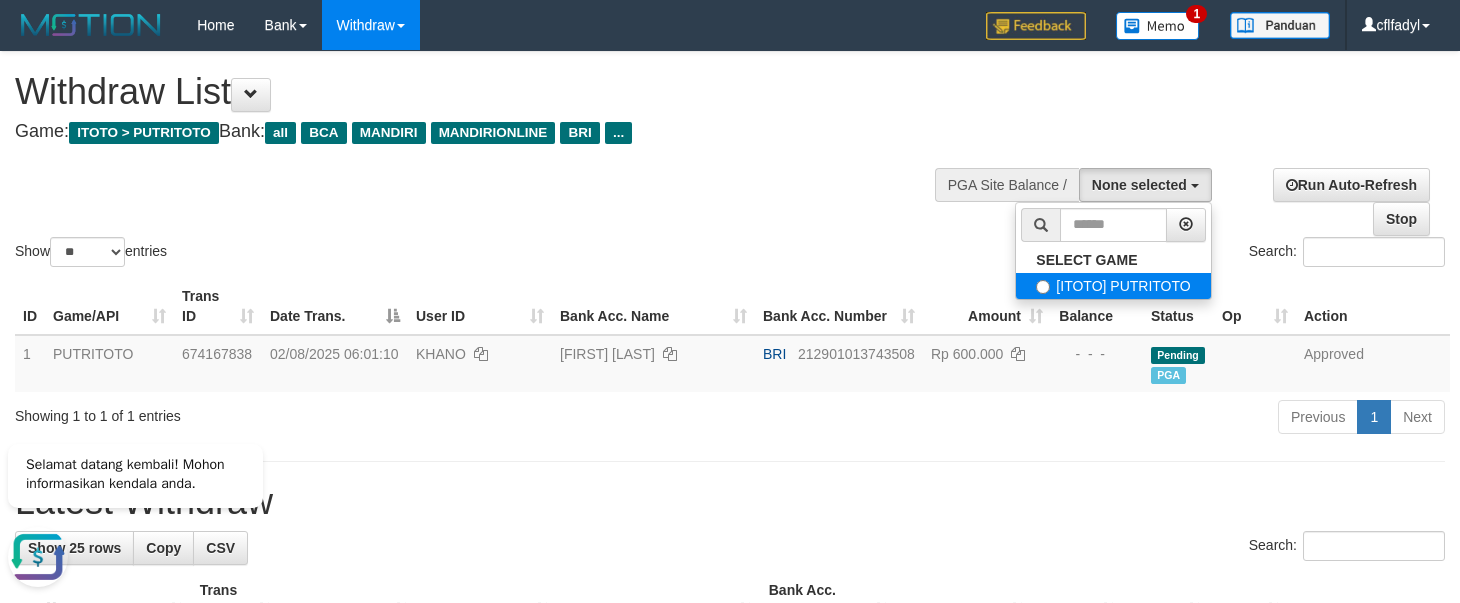 select on "****" 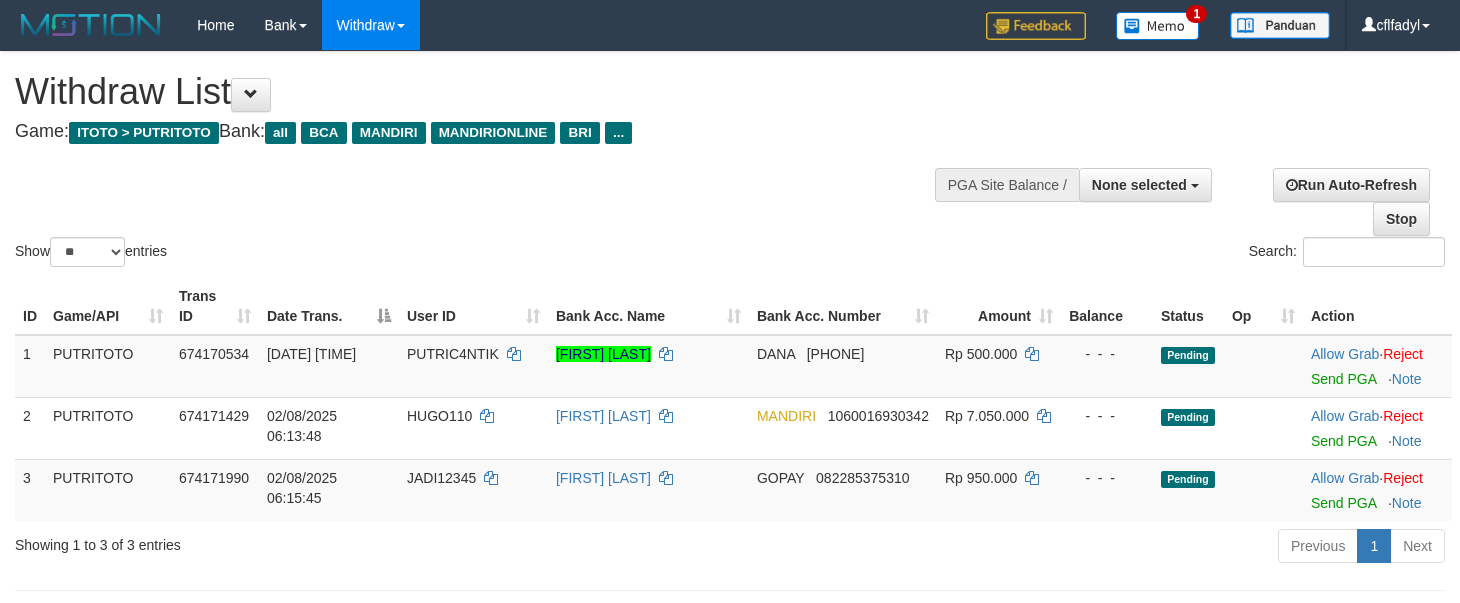 select 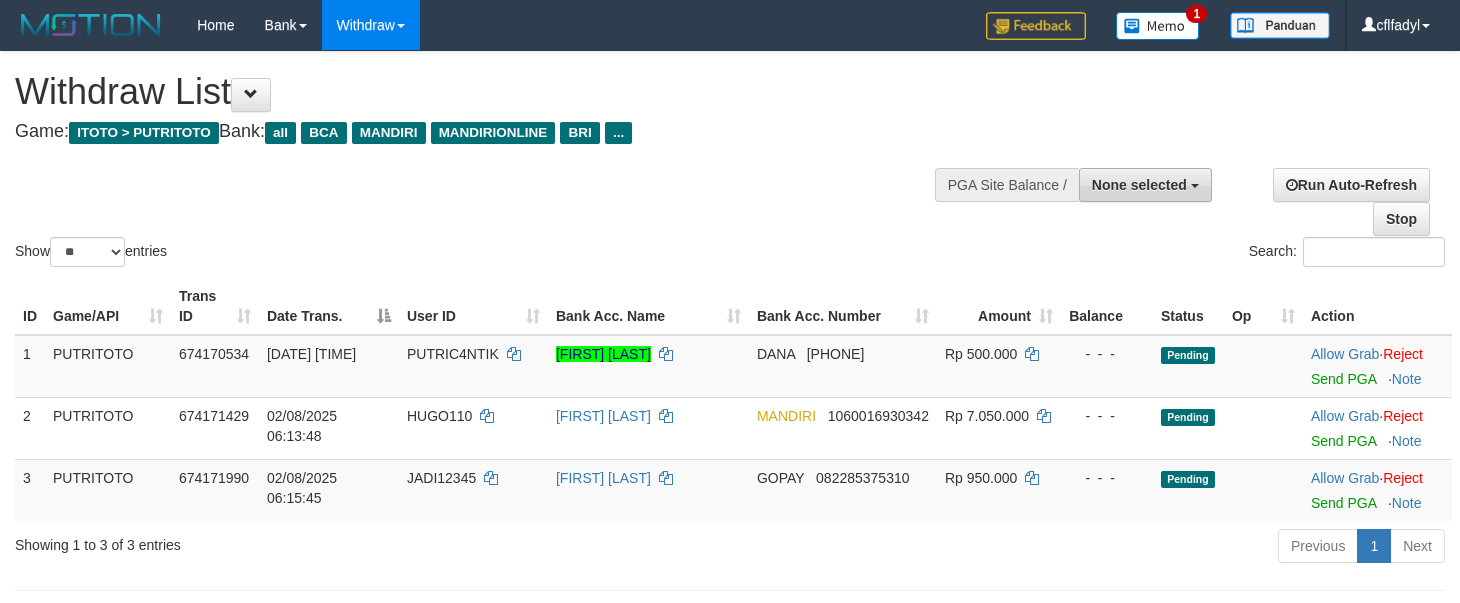 click on "None selected" at bounding box center (1145, 185) 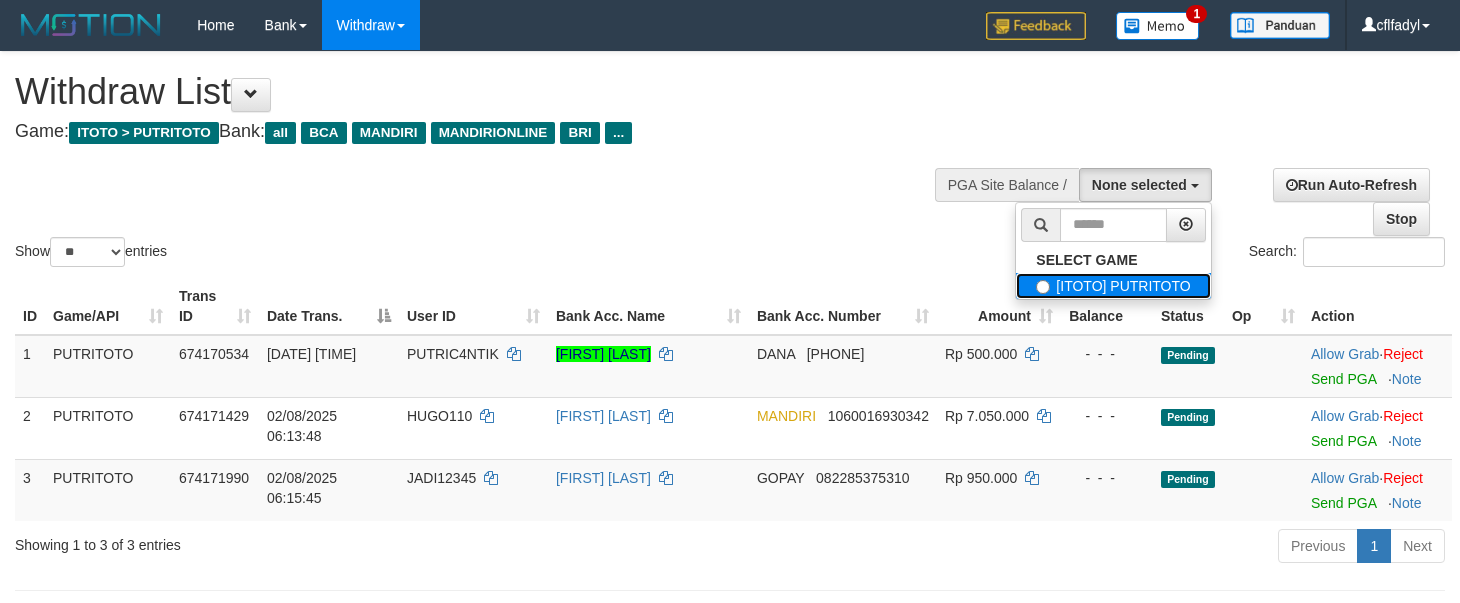 click on "[ITOTO] PUTRITOTO" at bounding box center [1113, 286] 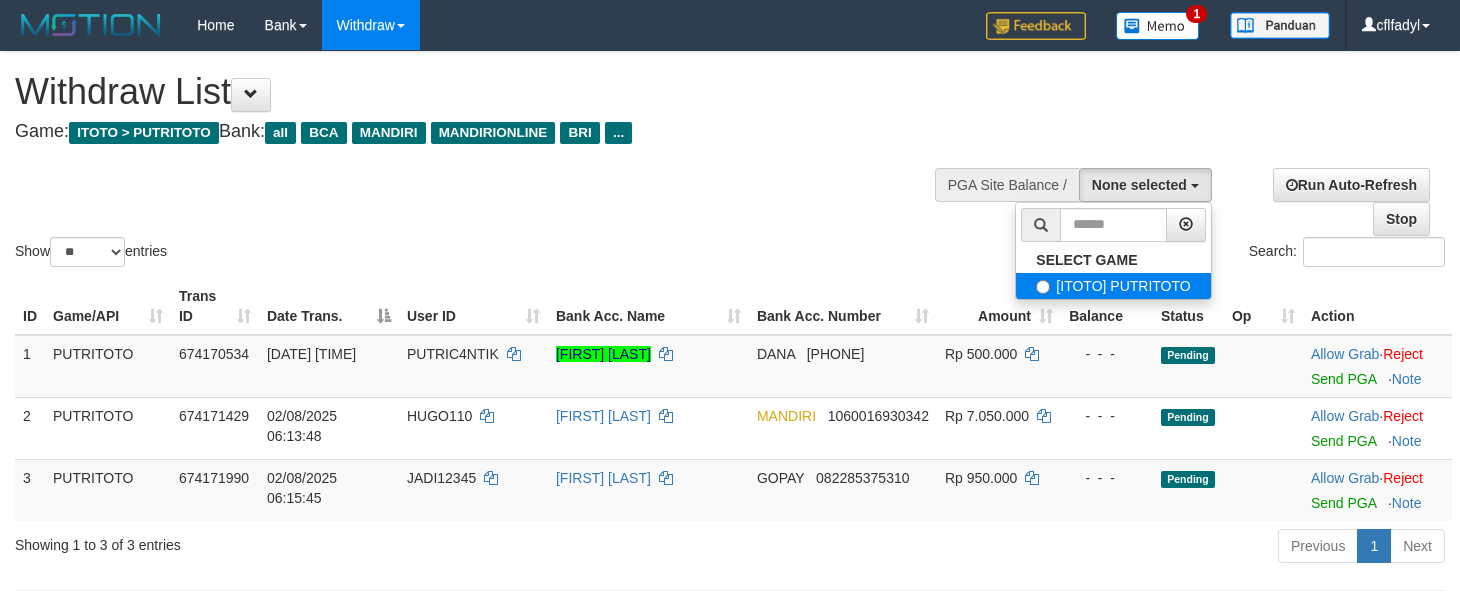 select on "****" 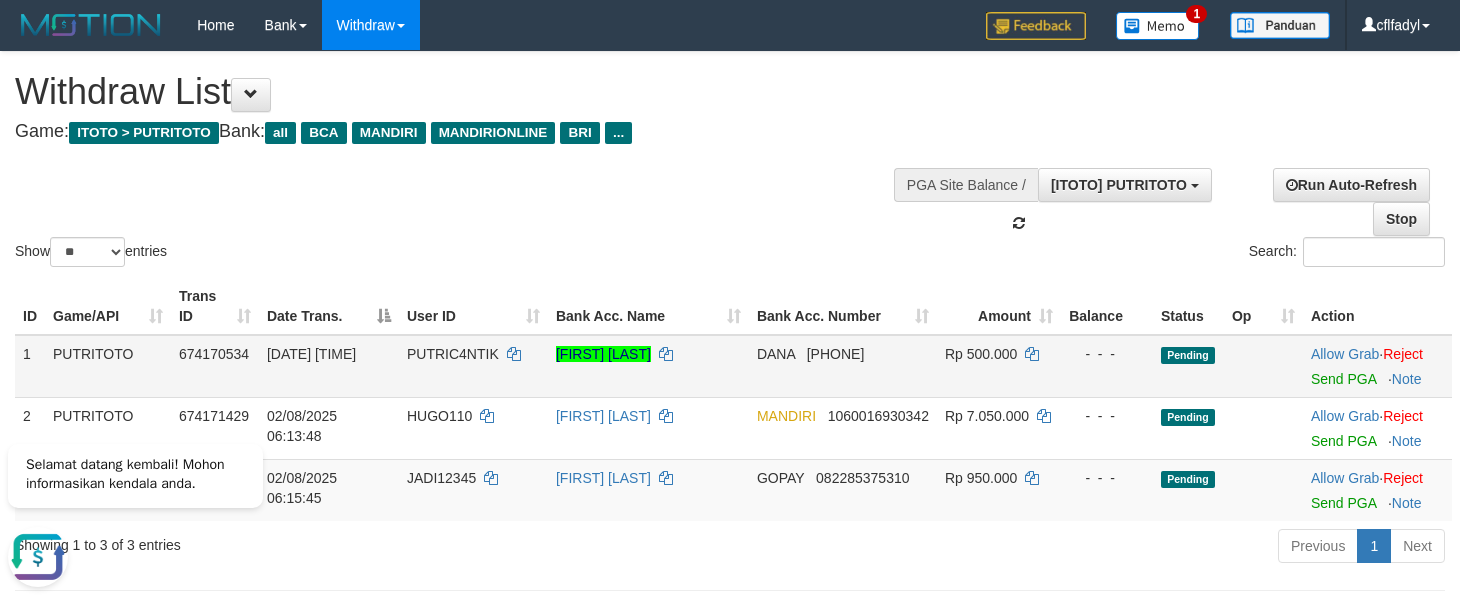 scroll, scrollTop: 0, scrollLeft: 0, axis: both 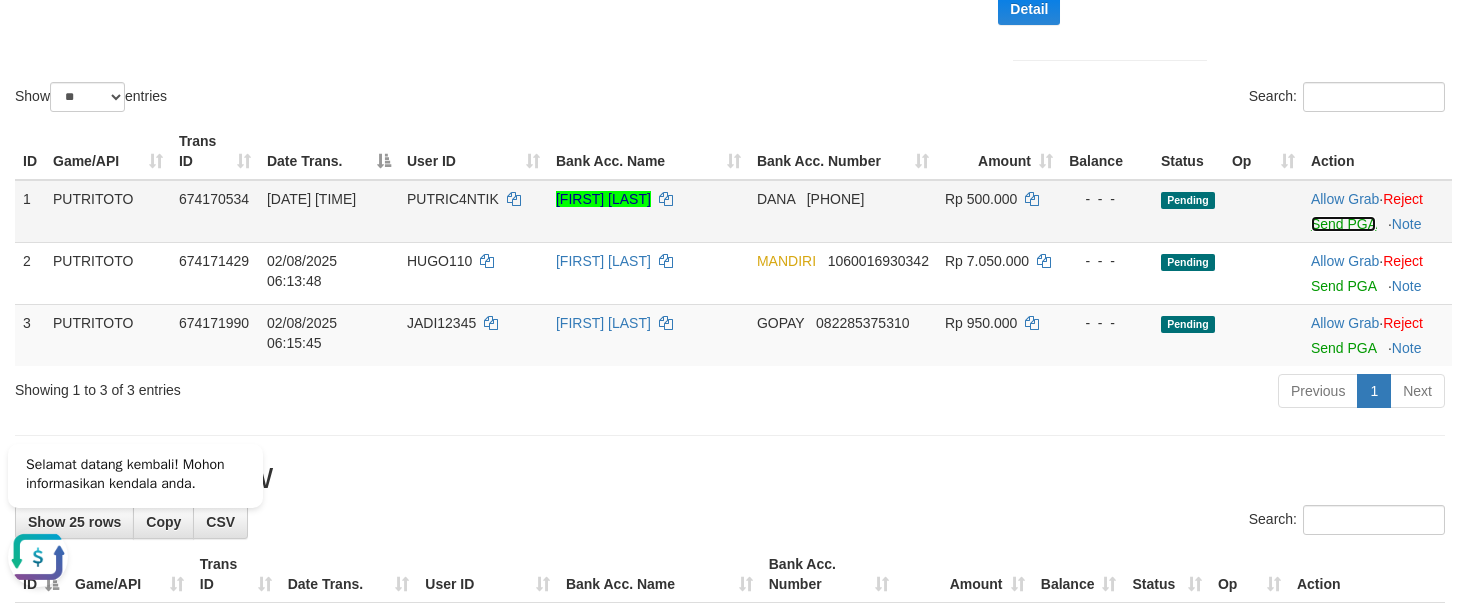 click on "Send PGA" at bounding box center [1343, 224] 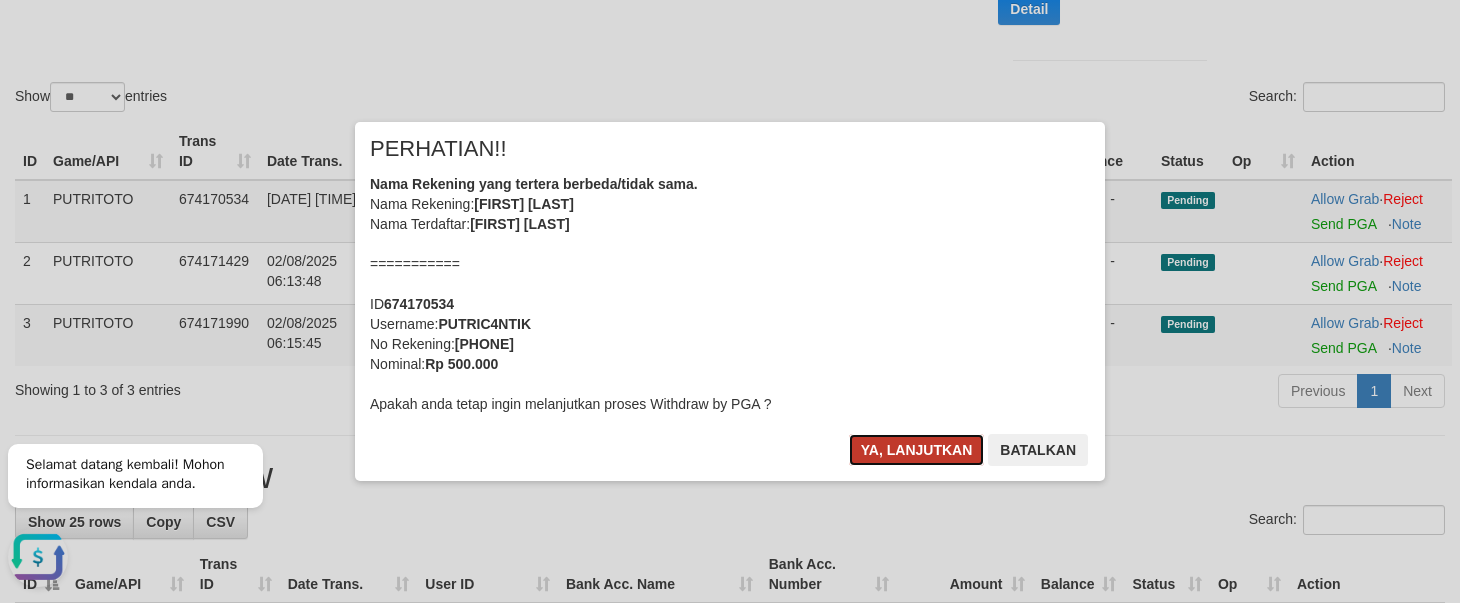 click on "Ya, lanjutkan" at bounding box center (917, 450) 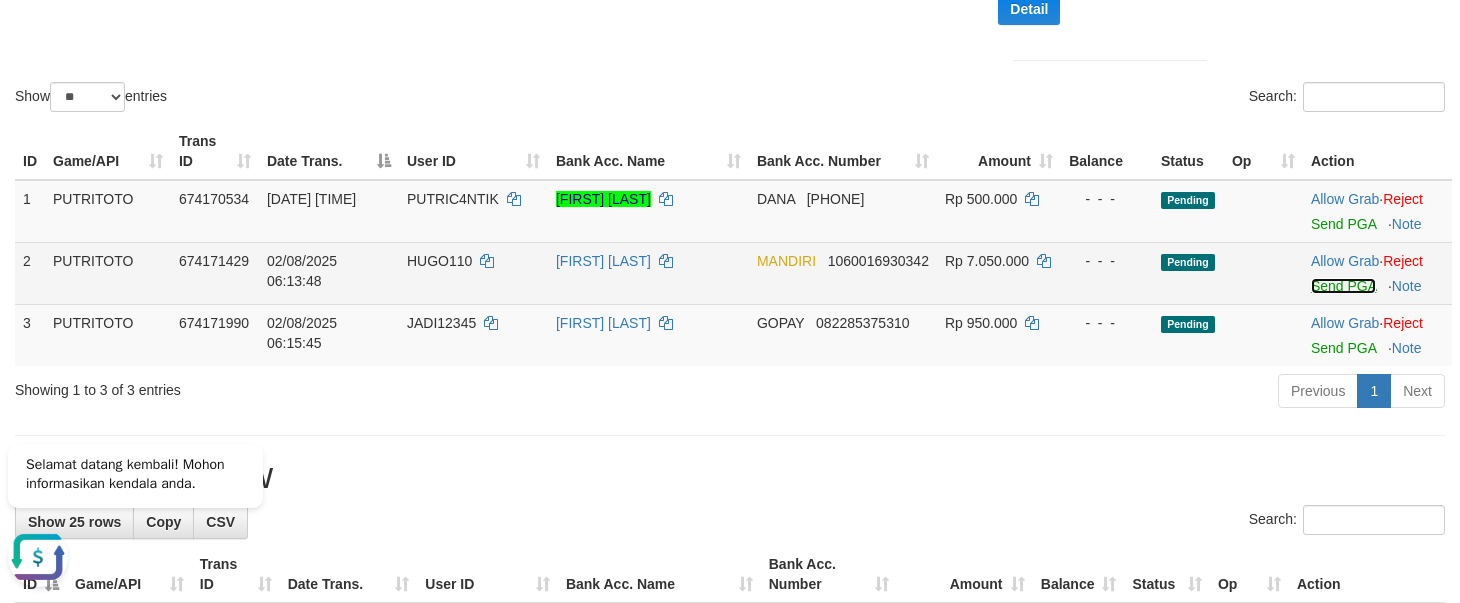 click on "Send PGA" at bounding box center [1343, 286] 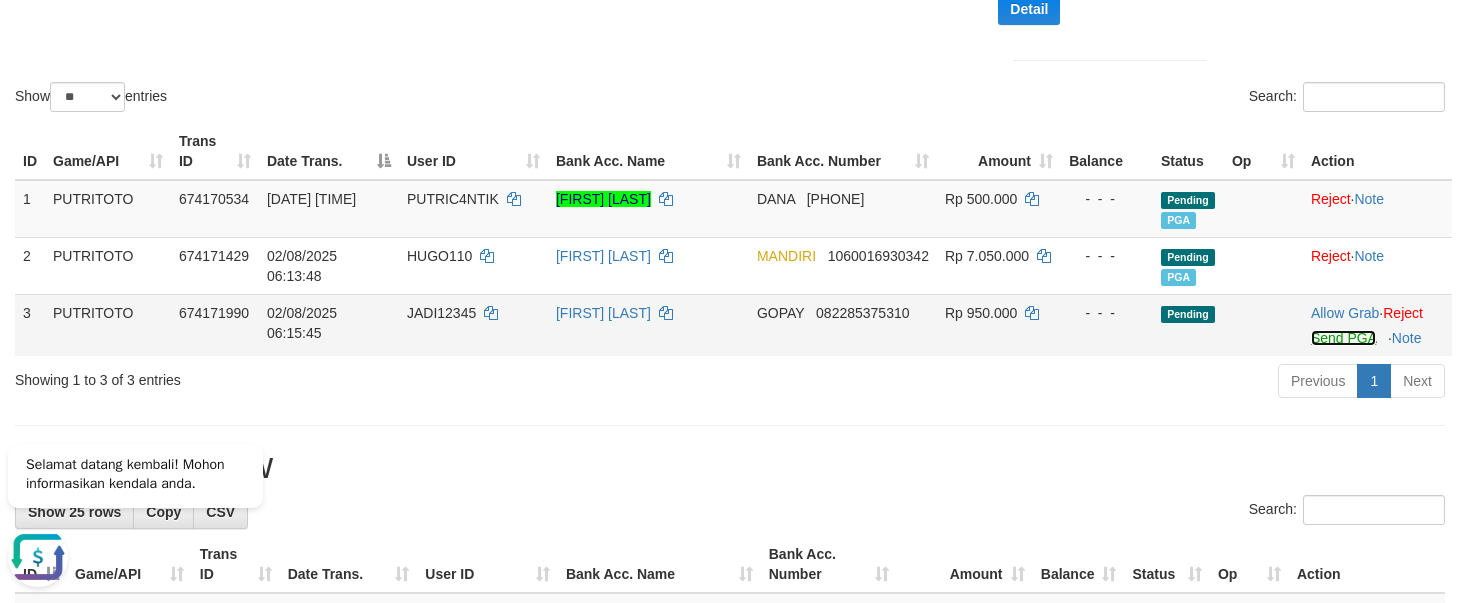 click on "Send PGA" at bounding box center (1343, 338) 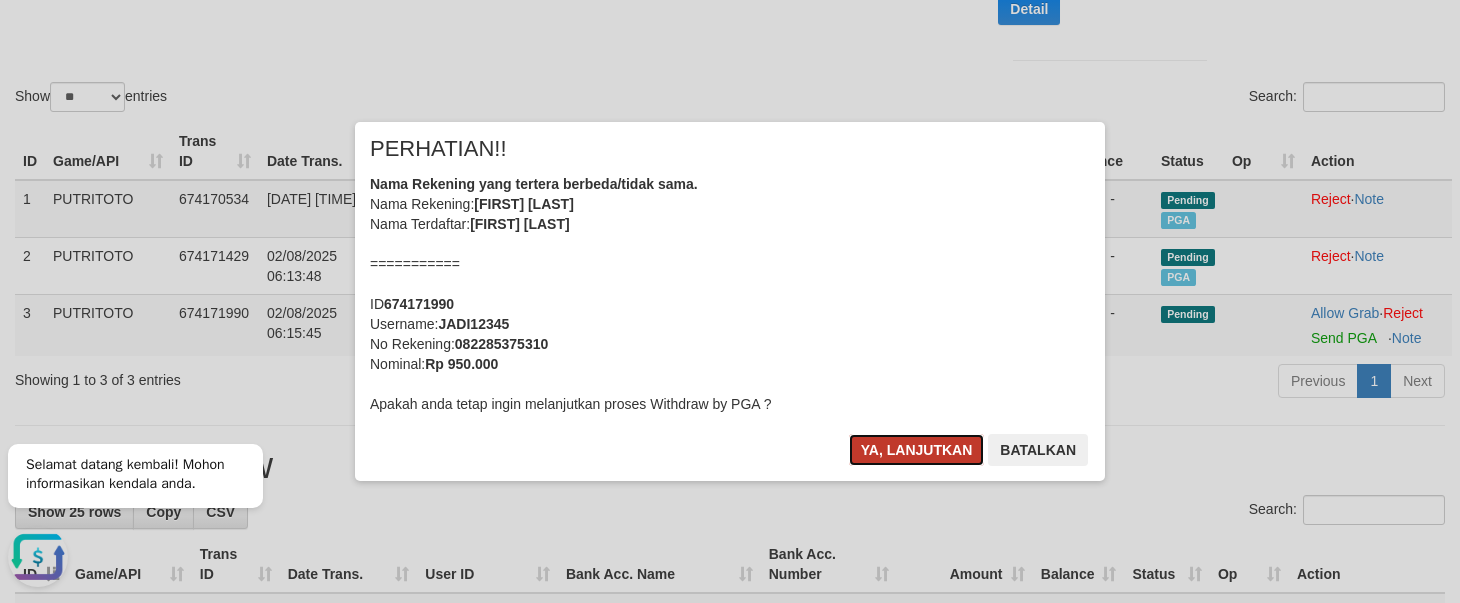 click on "Ya, lanjutkan" at bounding box center (917, 450) 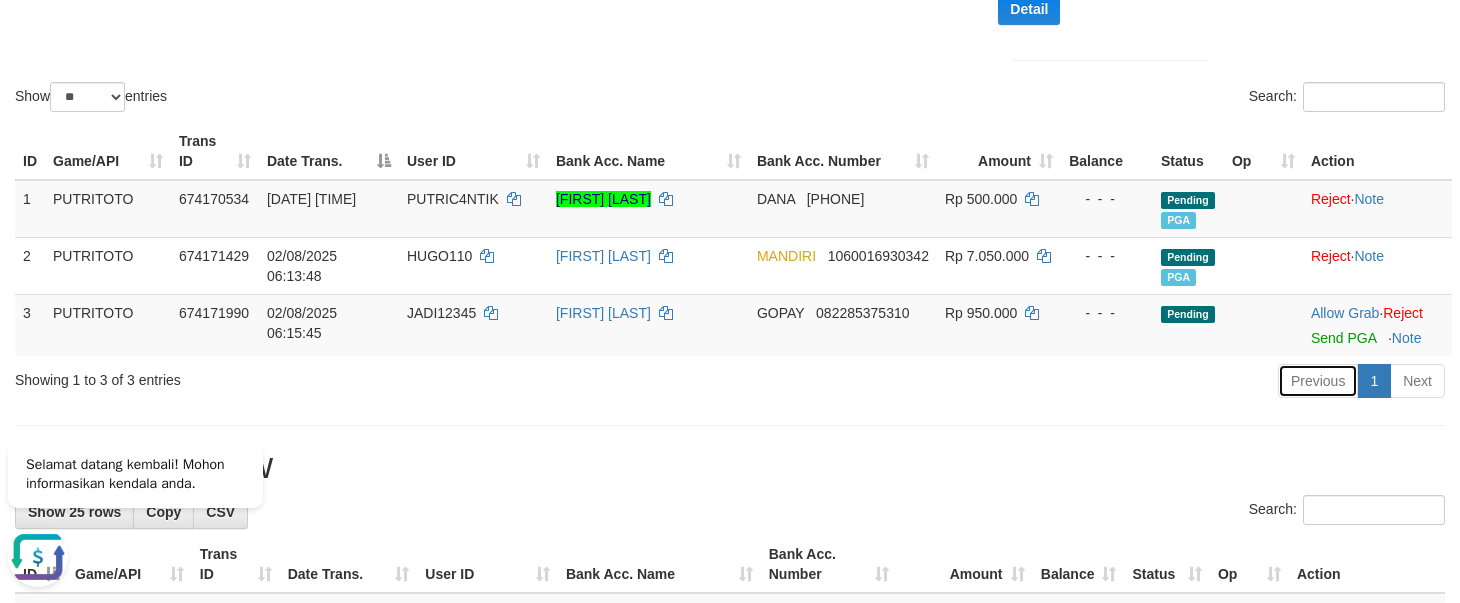 click on "Previous" at bounding box center [1318, 381] 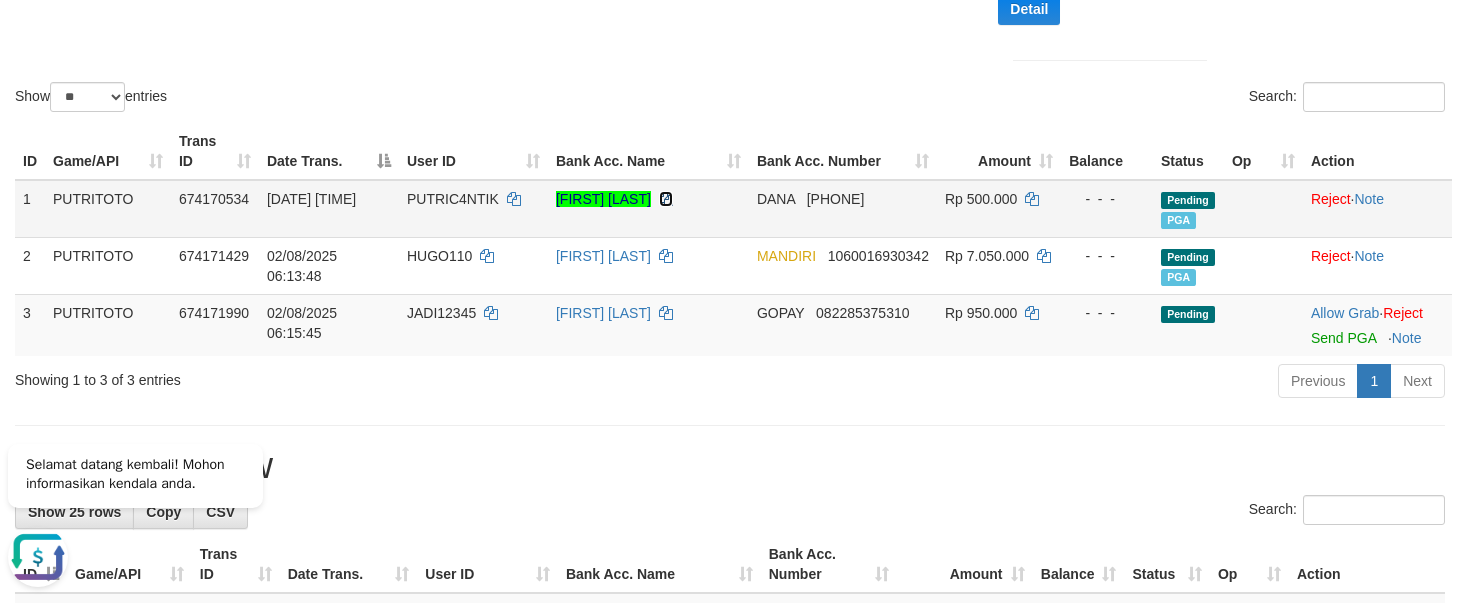 click at bounding box center [666, 199] 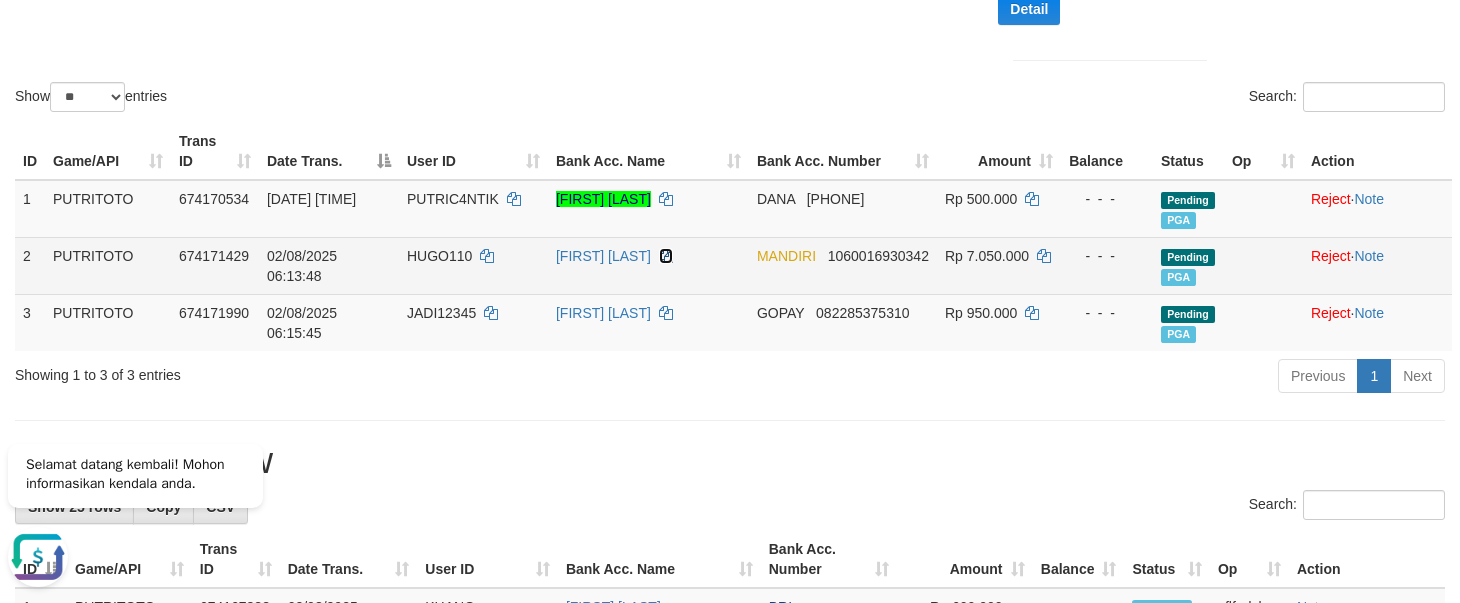 click at bounding box center [666, 256] 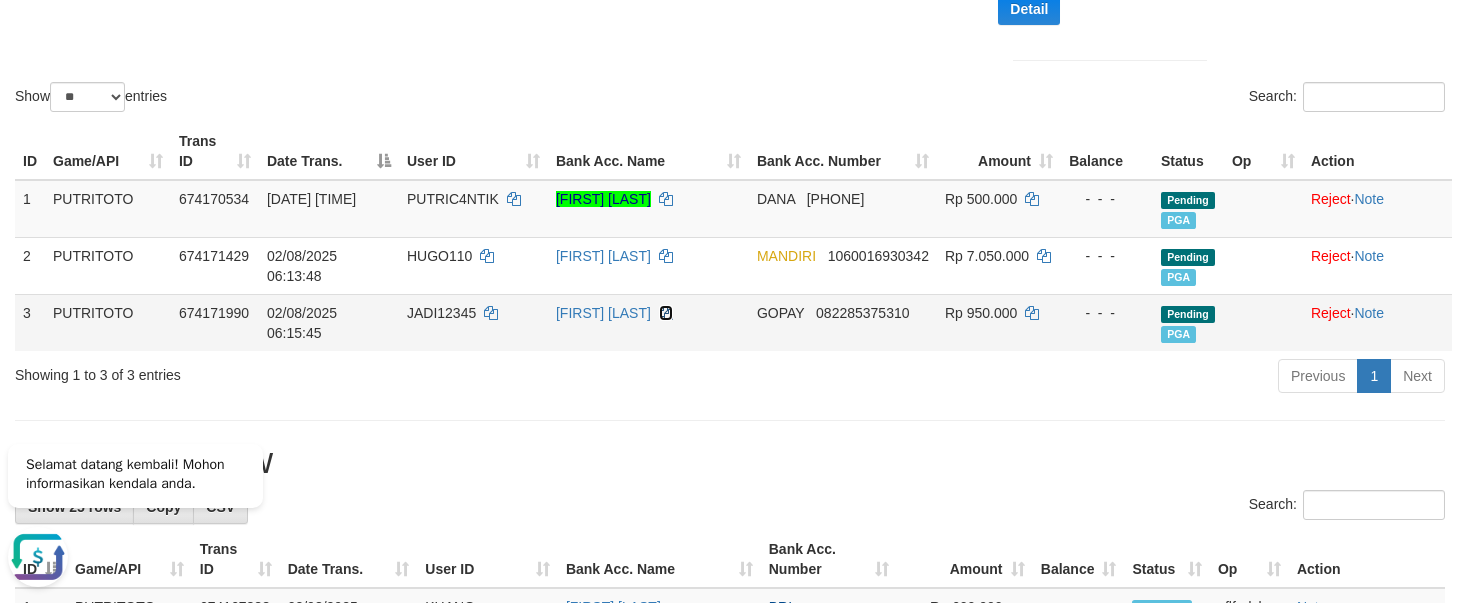click at bounding box center [666, 313] 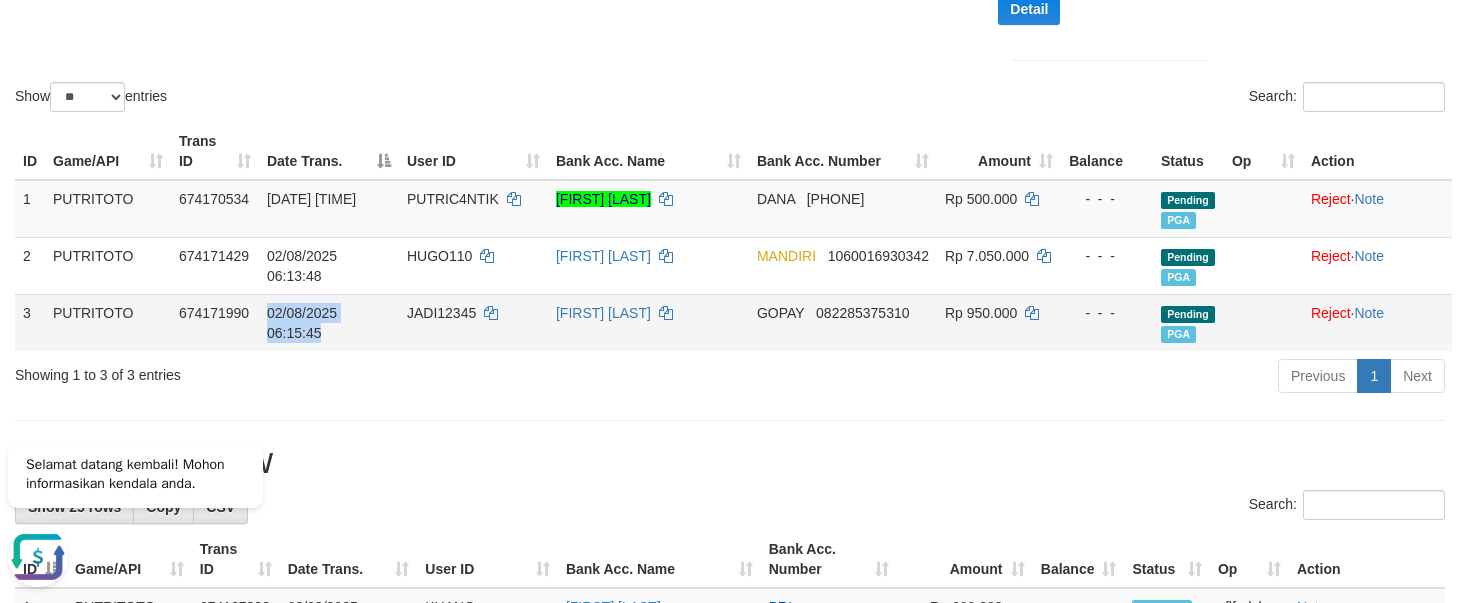 drag, startPoint x: 446, startPoint y: 229, endPoint x: 446, endPoint y: 338, distance: 109 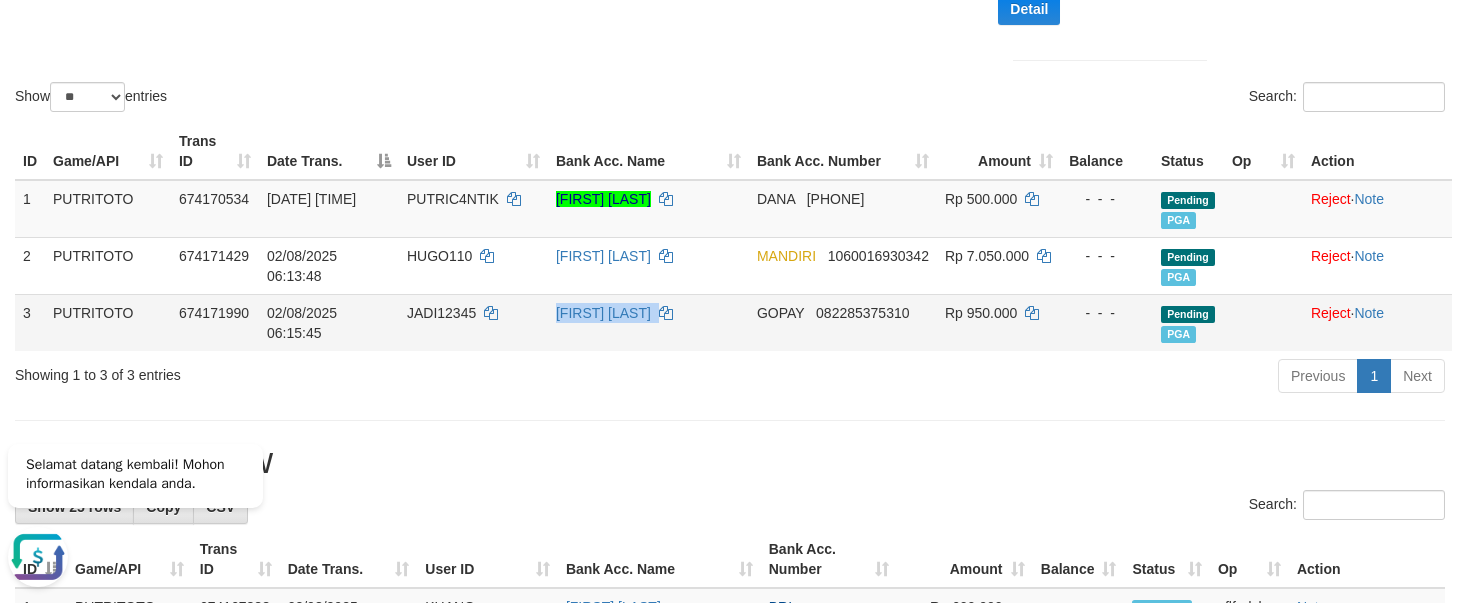 drag, startPoint x: 833, startPoint y: 223, endPoint x: 815, endPoint y: 335, distance: 113.43721 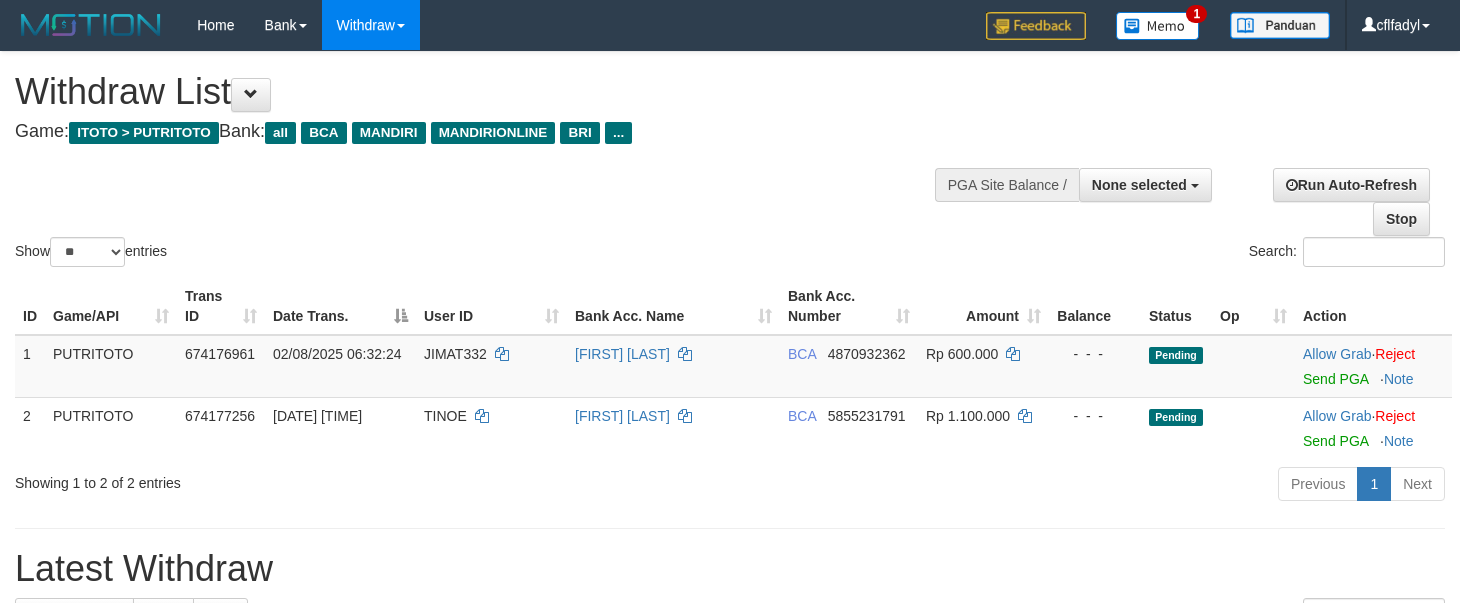 select 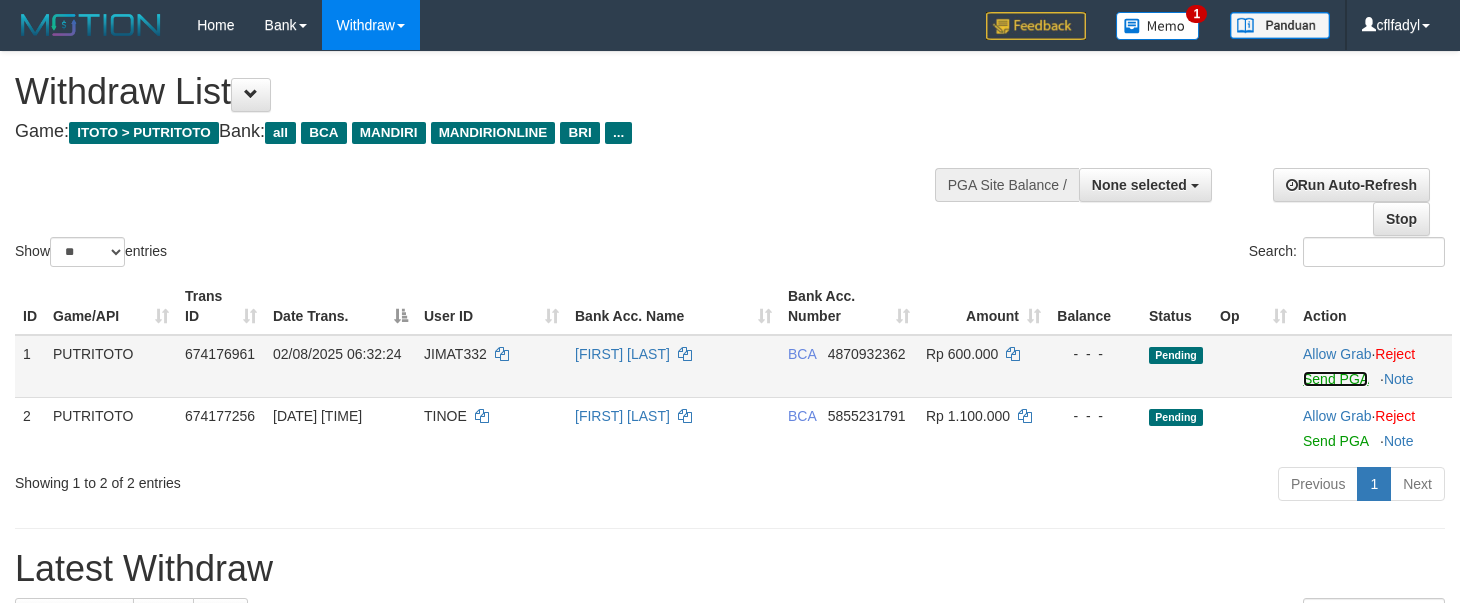 click on "Send PGA" at bounding box center (1335, 379) 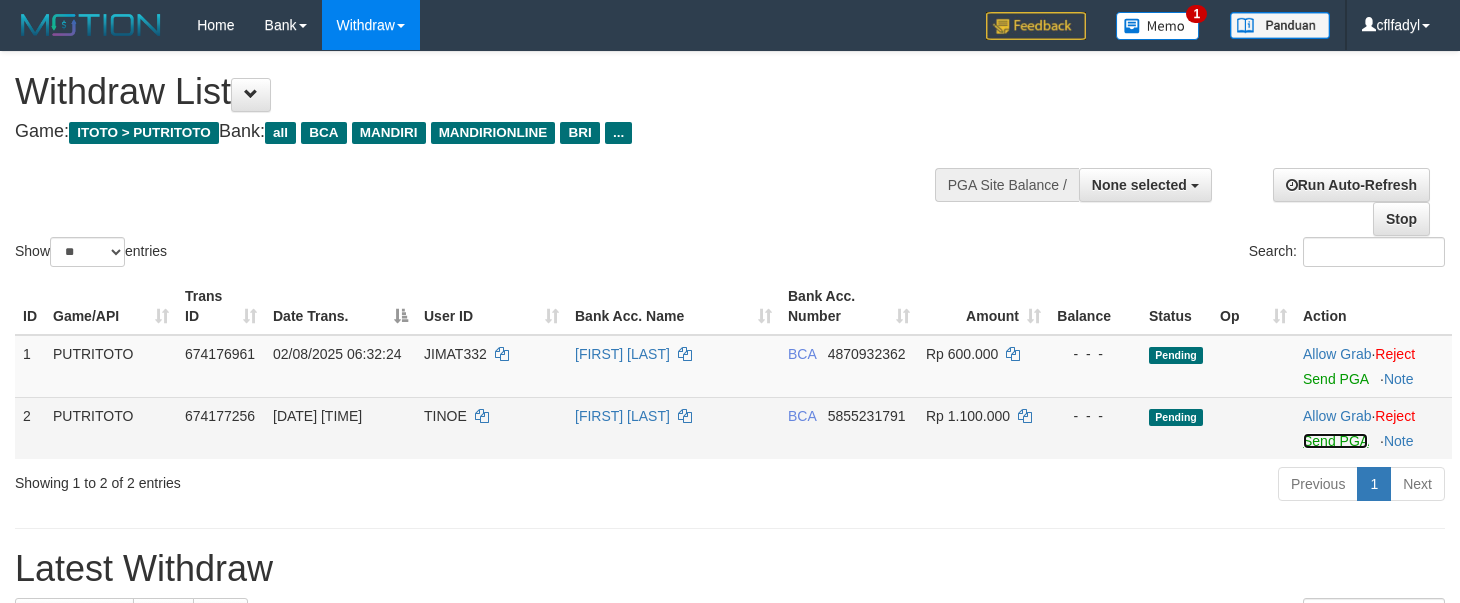 click on "Send PGA" at bounding box center (1335, 441) 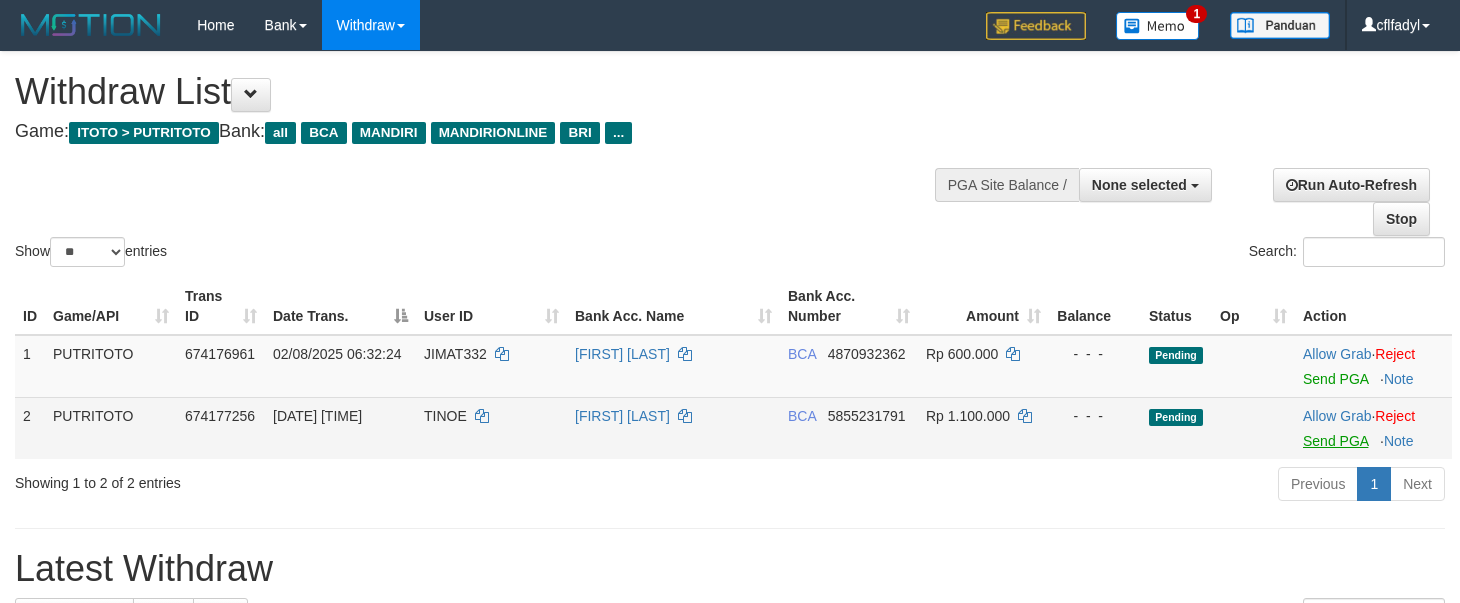 click at bounding box center [730, 528] 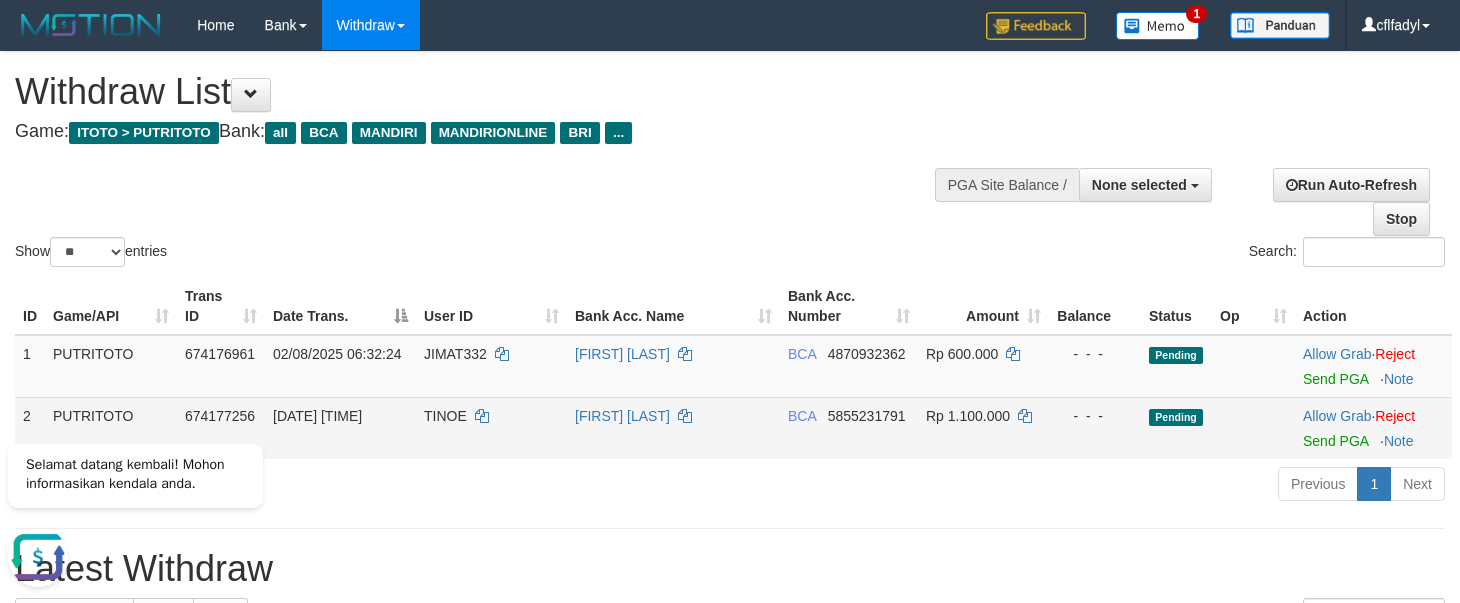 scroll, scrollTop: 0, scrollLeft: 0, axis: both 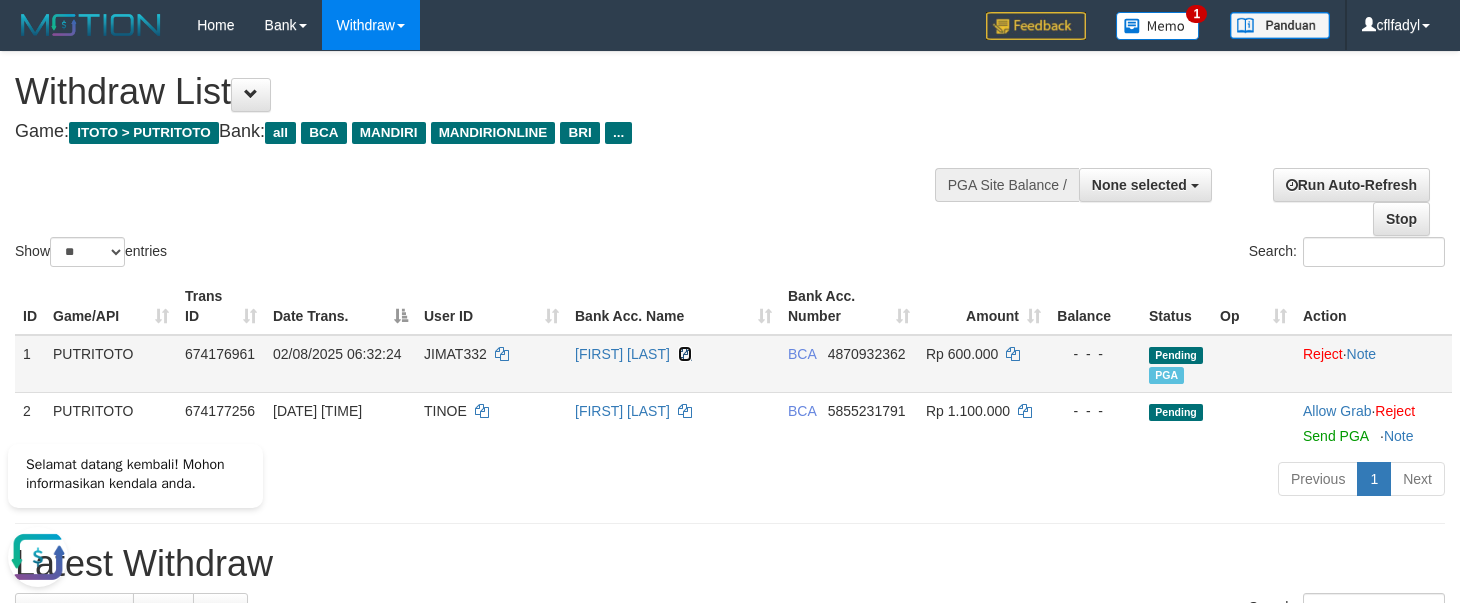 click at bounding box center (685, 354) 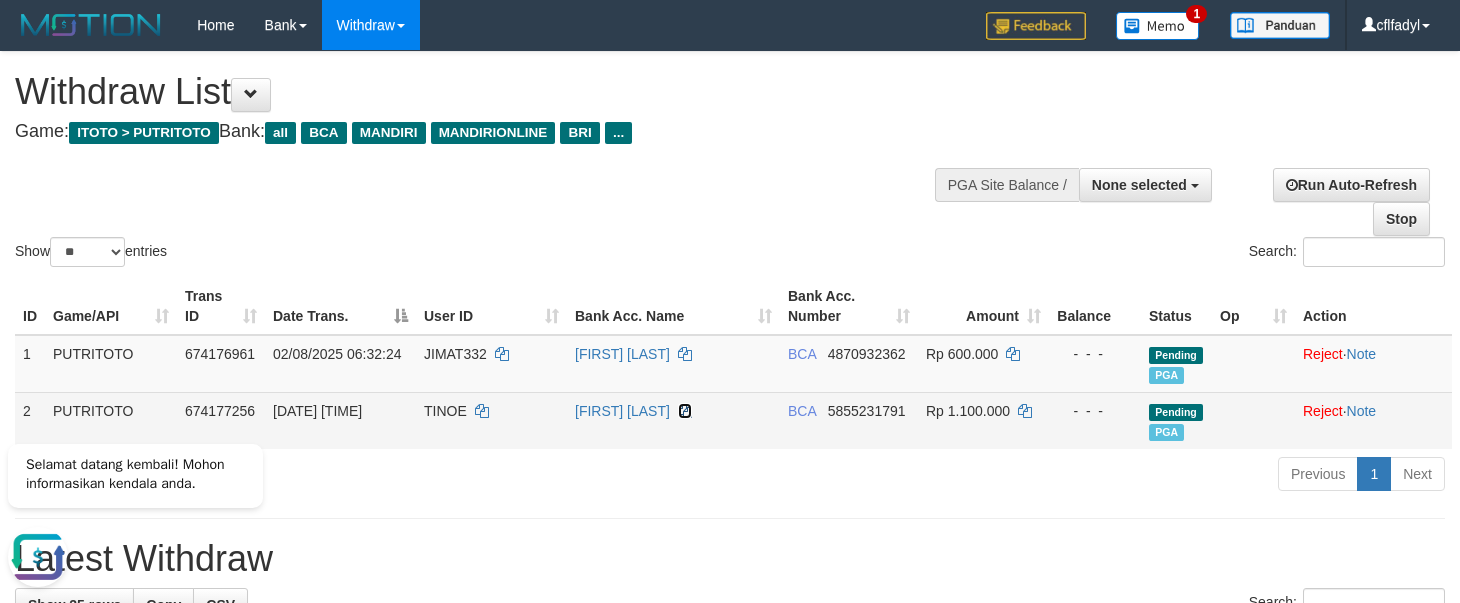 click at bounding box center (685, 411) 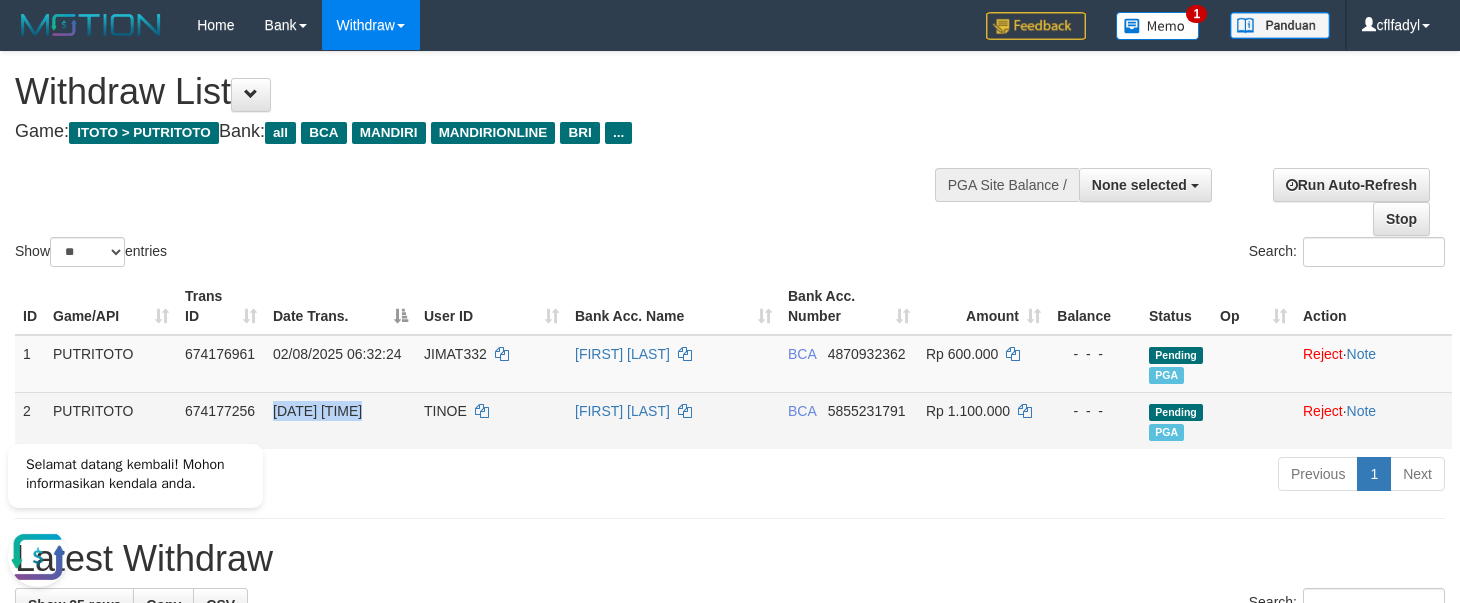 drag, startPoint x: 466, startPoint y: 369, endPoint x: 466, endPoint y: 409, distance: 40 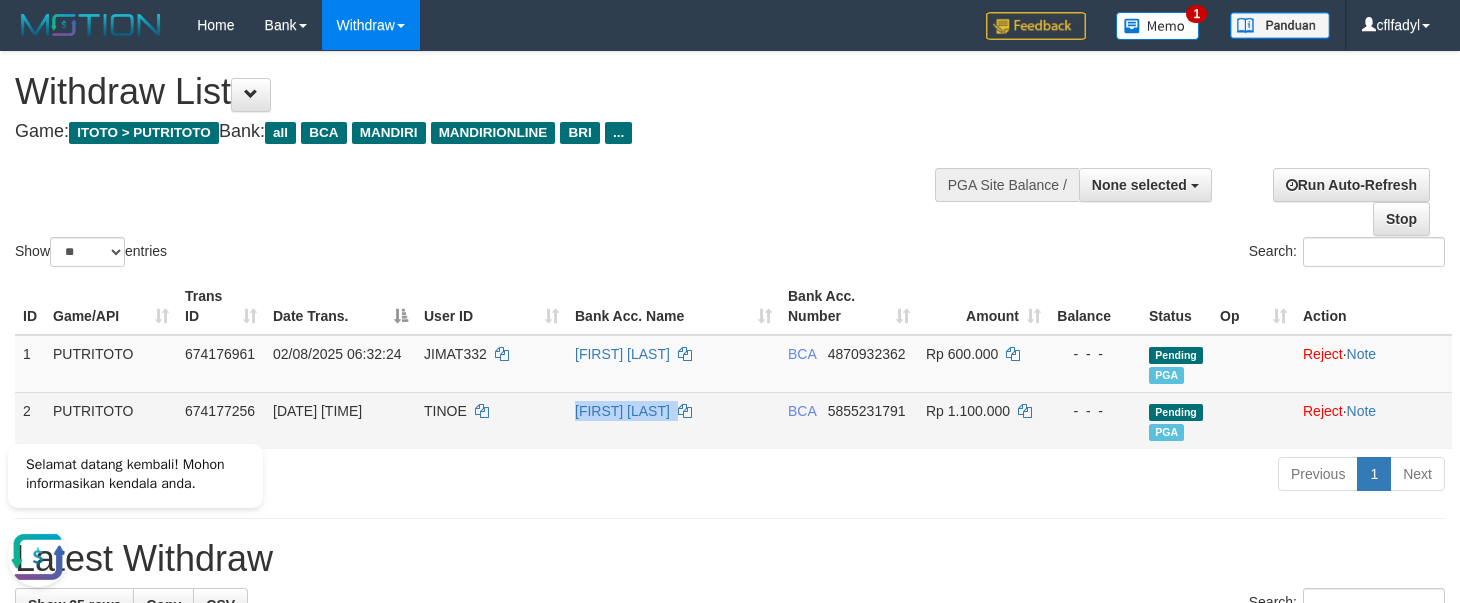 click on "1 PUTRITOTO 674176961 02/08/2025 06:32:24 JIMAT332    JIMAT MUAMAR    BCA     4870932362 Rp 600.000    -  -  - Pending   PGA Allow Grab   ·    Reject Send PGA     ·    Note 2 PUTRITOTO 674177256 02/08/2025 06:33:20 TINOE    TINO DWI ATMOKO    BCA     5855231791 Rp 1.100.000    -  -  - Pending   PGA Allow Grab   ·    Reject Send PGA     ·    Note" at bounding box center (733, 392) 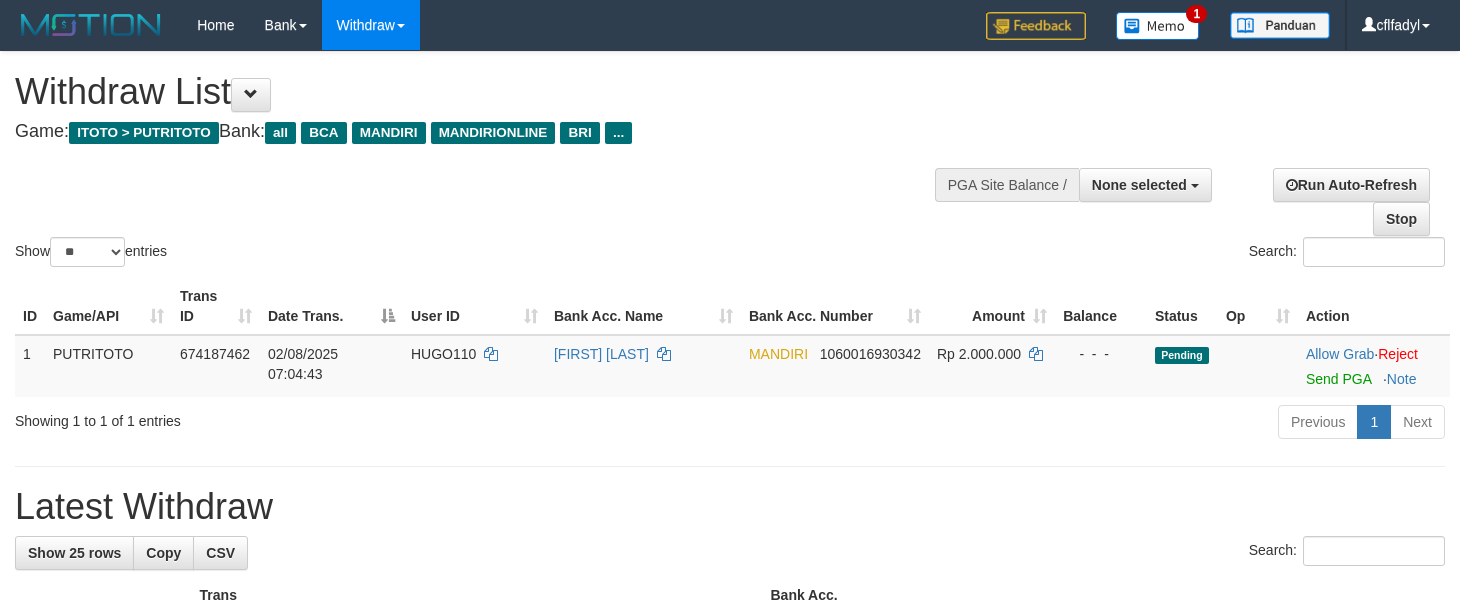 select 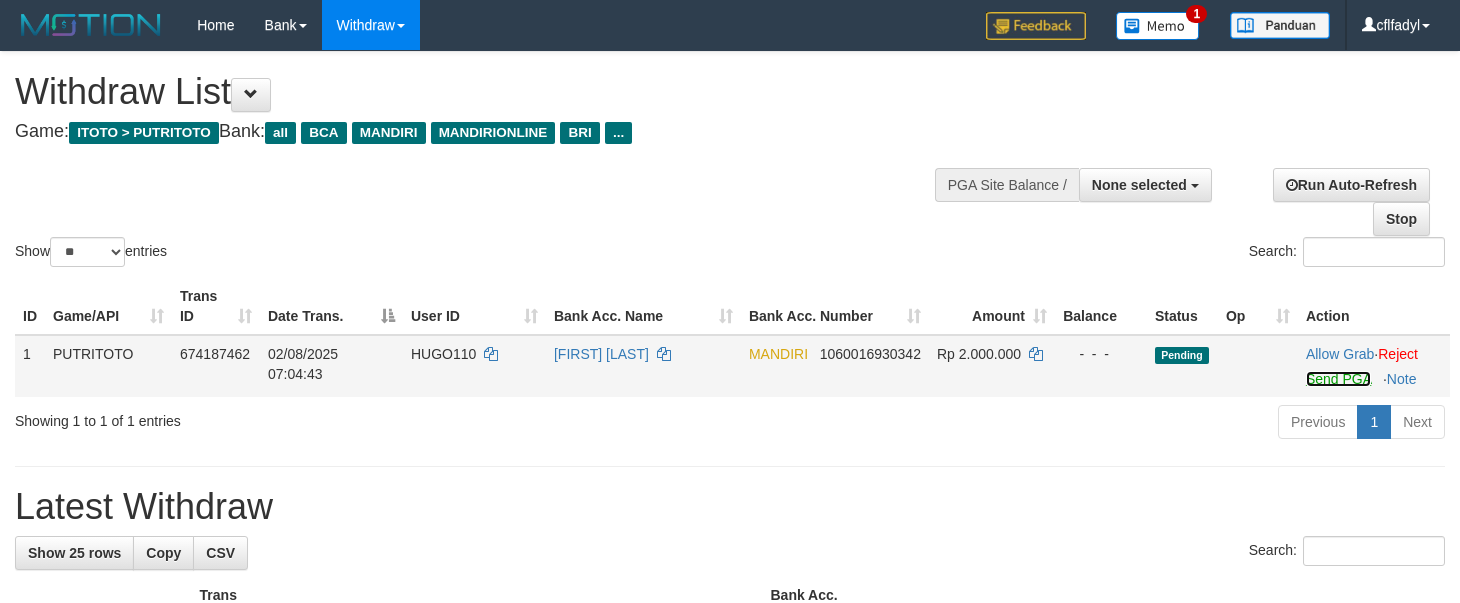 click on "Send PGA" at bounding box center (1338, 379) 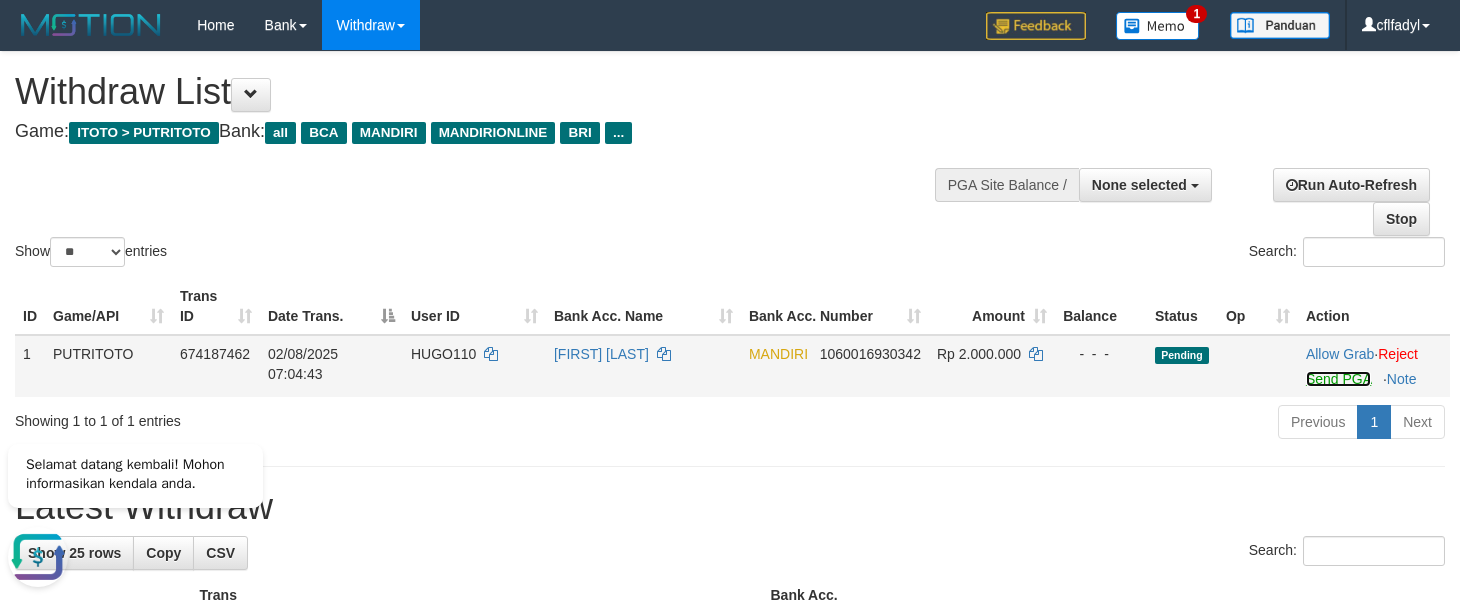 scroll, scrollTop: 0, scrollLeft: 0, axis: both 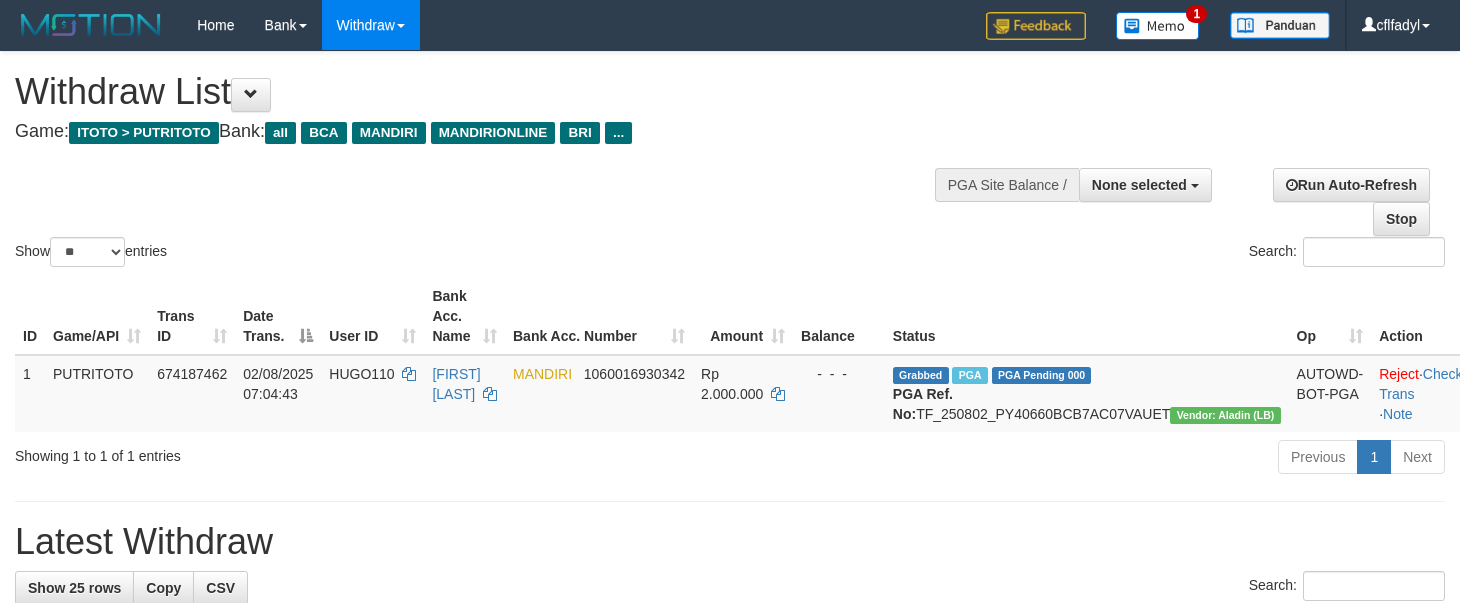 select 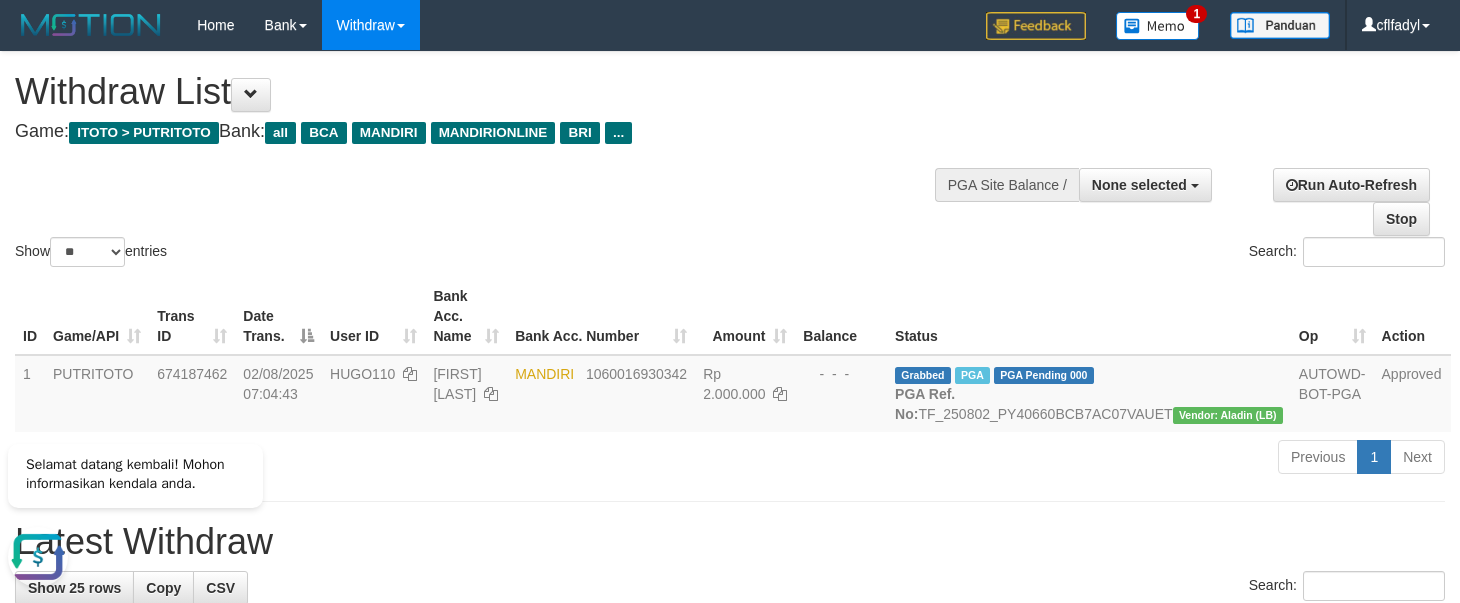 scroll, scrollTop: 0, scrollLeft: 0, axis: both 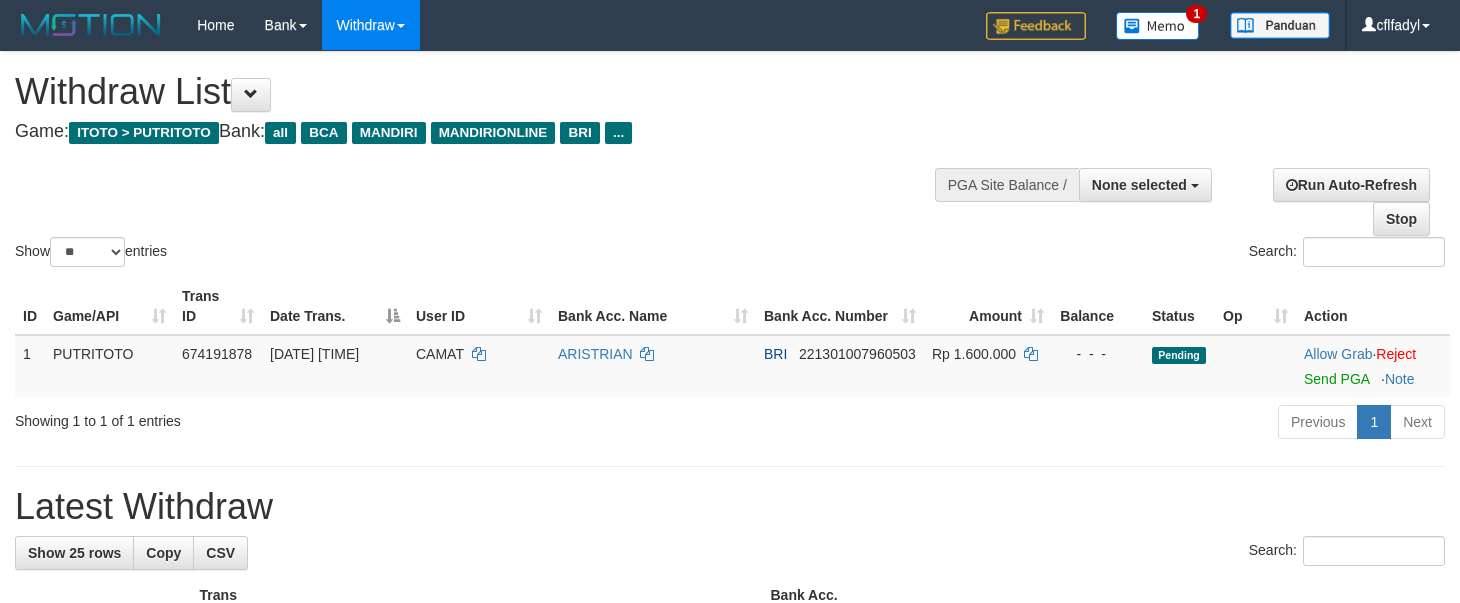 select 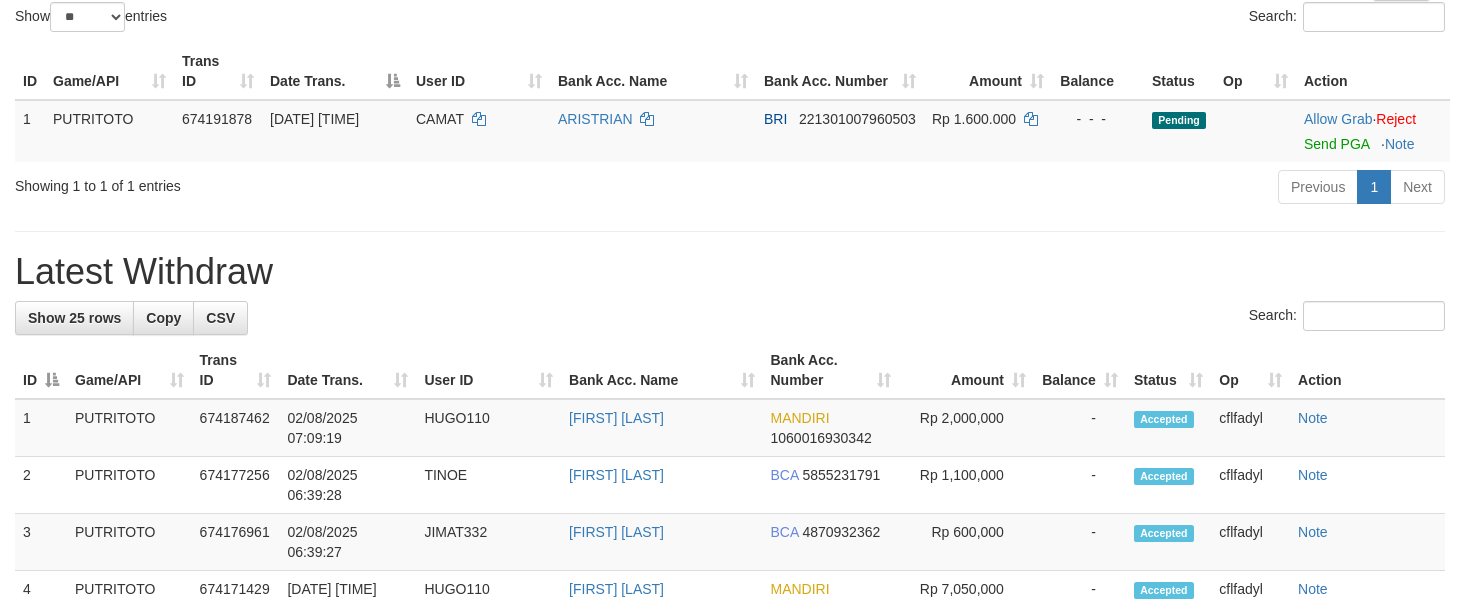 scroll, scrollTop: 280, scrollLeft: 0, axis: vertical 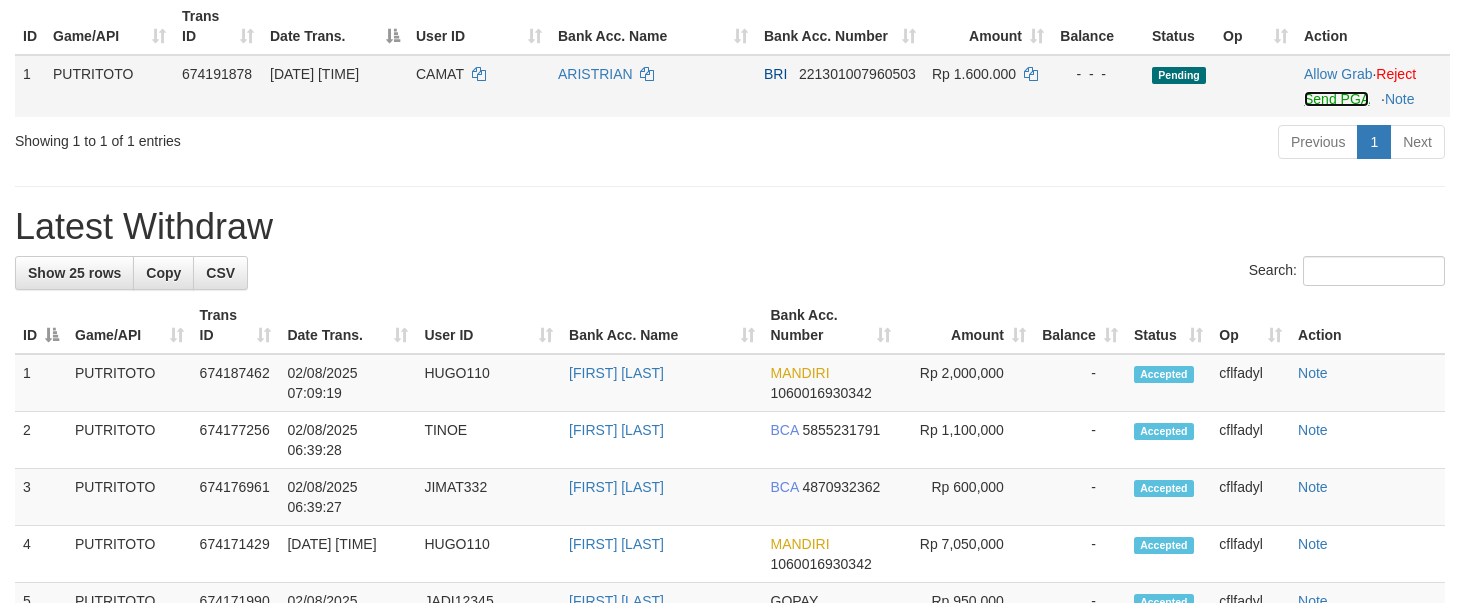 click on "Send PGA" at bounding box center (1336, 99) 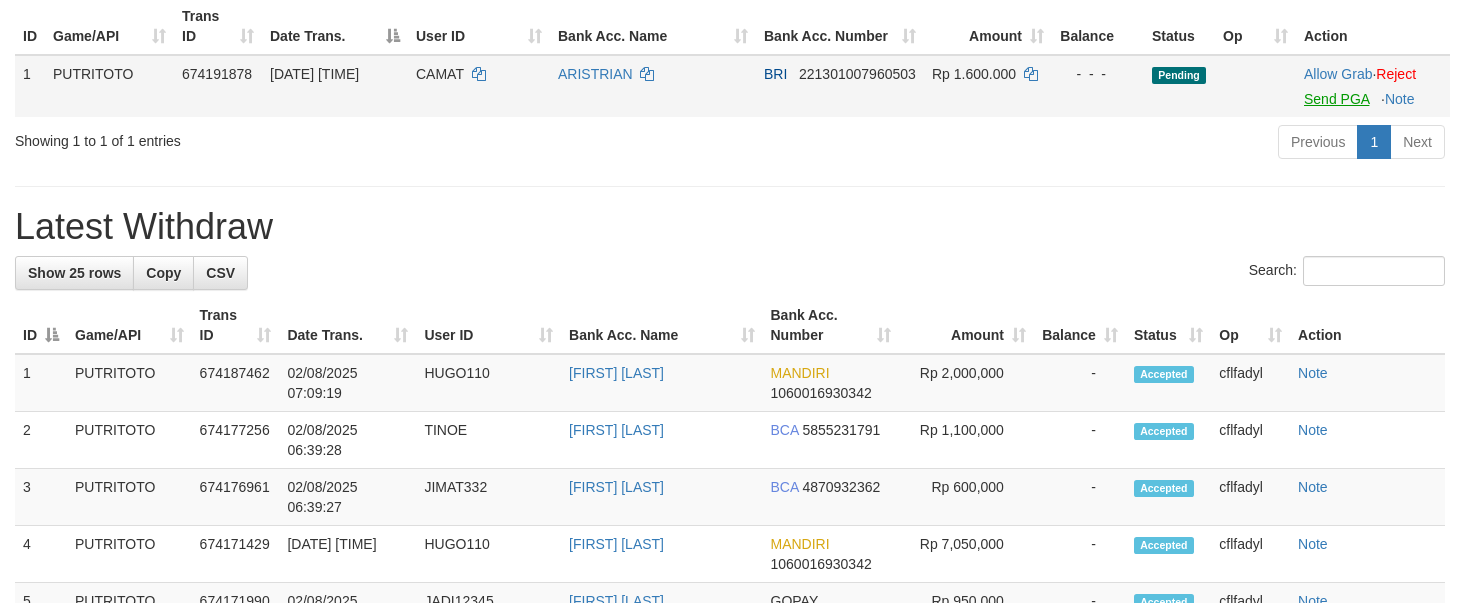 click on "**********" at bounding box center [730, 509] 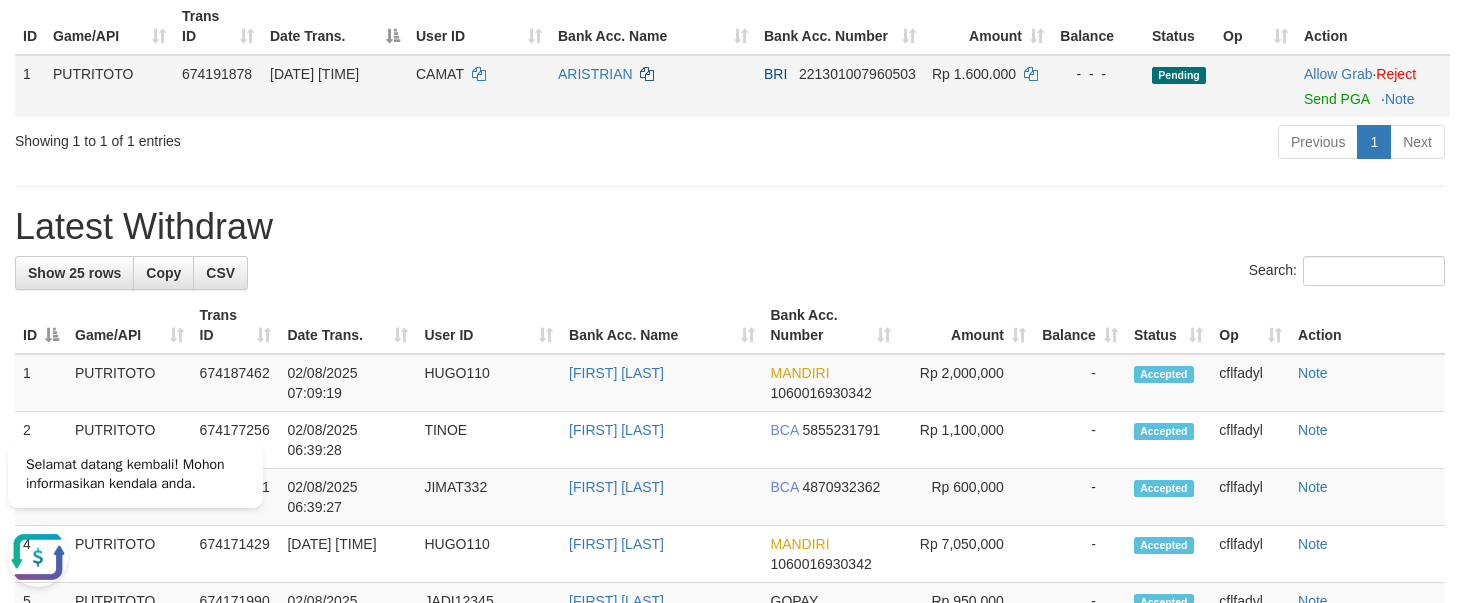 scroll, scrollTop: 0, scrollLeft: 0, axis: both 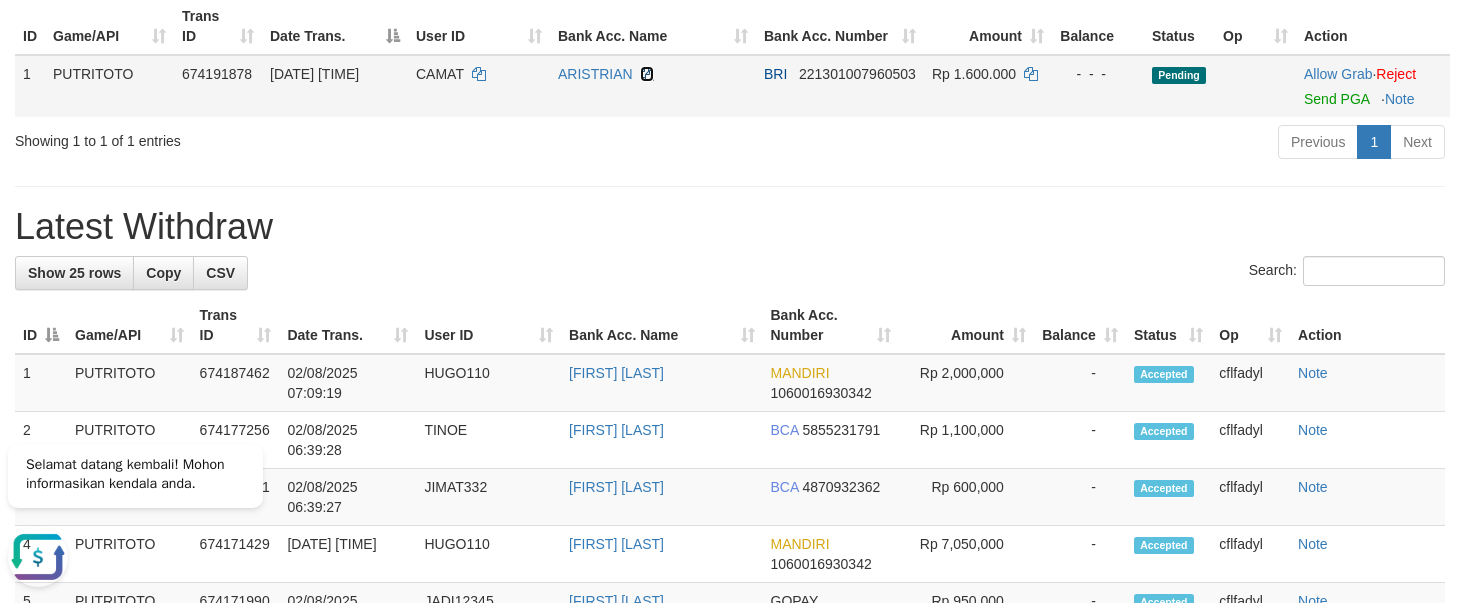 click at bounding box center [647, 74] 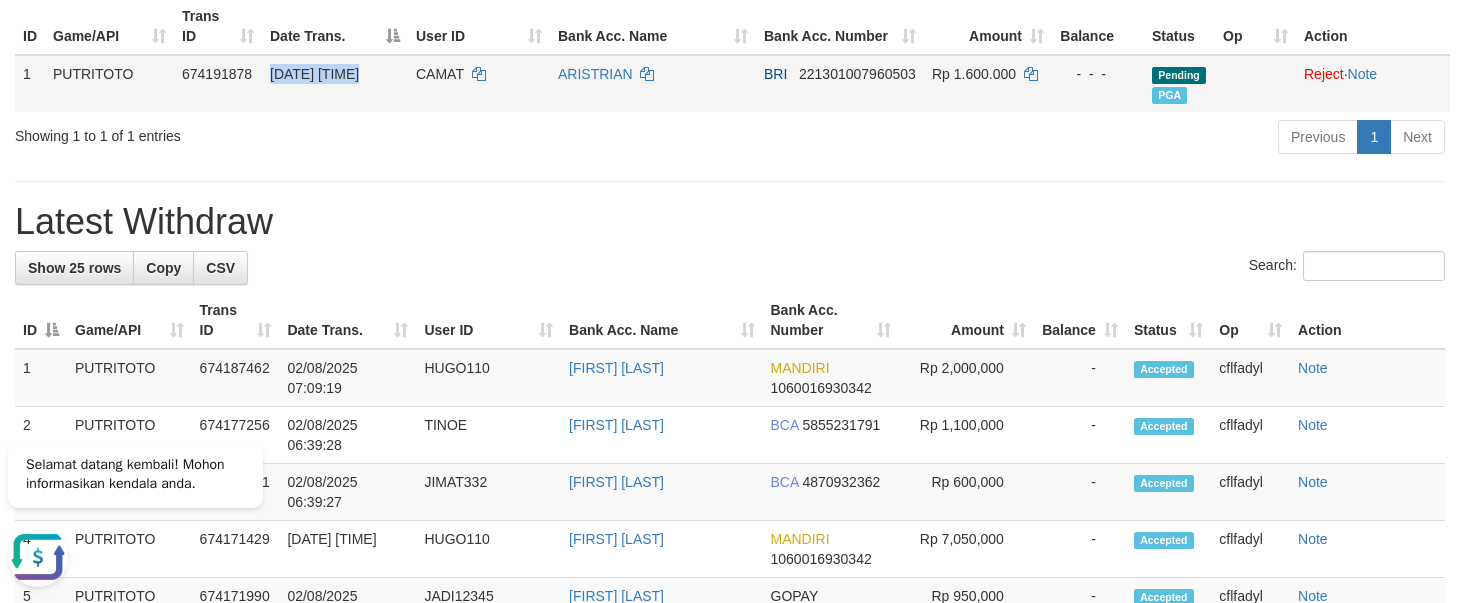 drag, startPoint x: 459, startPoint y: 75, endPoint x: 526, endPoint y: 95, distance: 69.92139 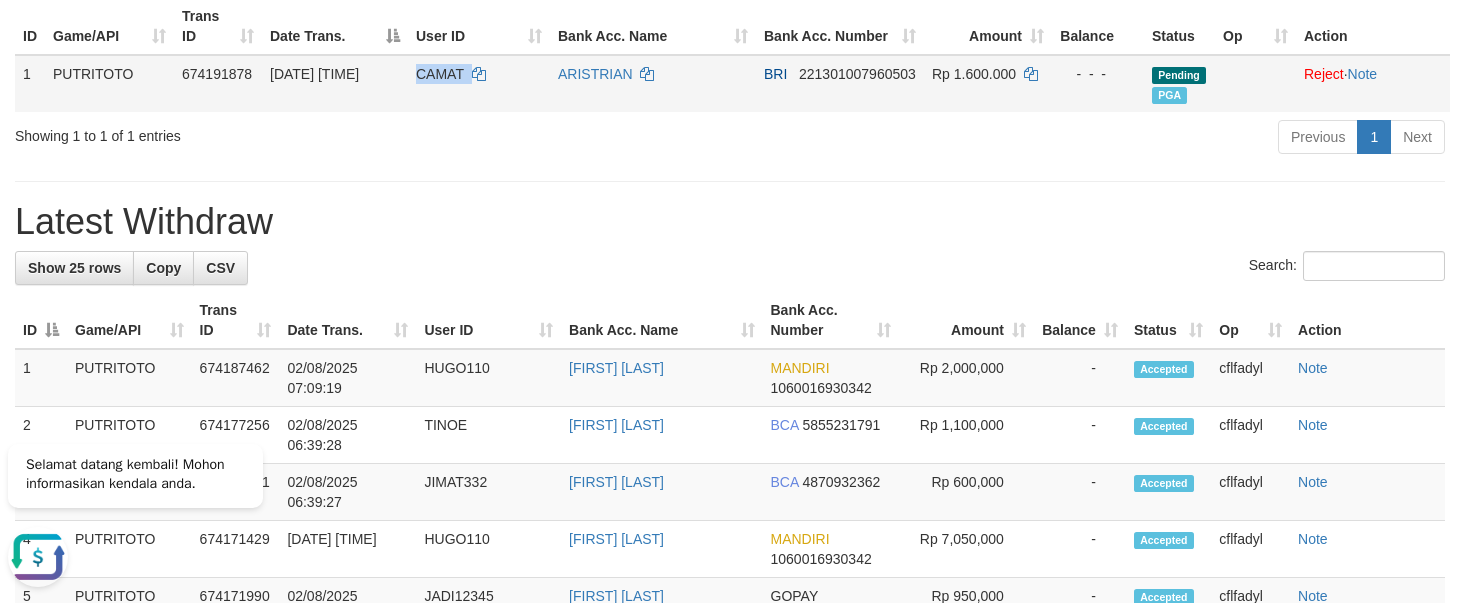 drag, startPoint x: 715, startPoint y: 73, endPoint x: 740, endPoint y: 73, distance: 25 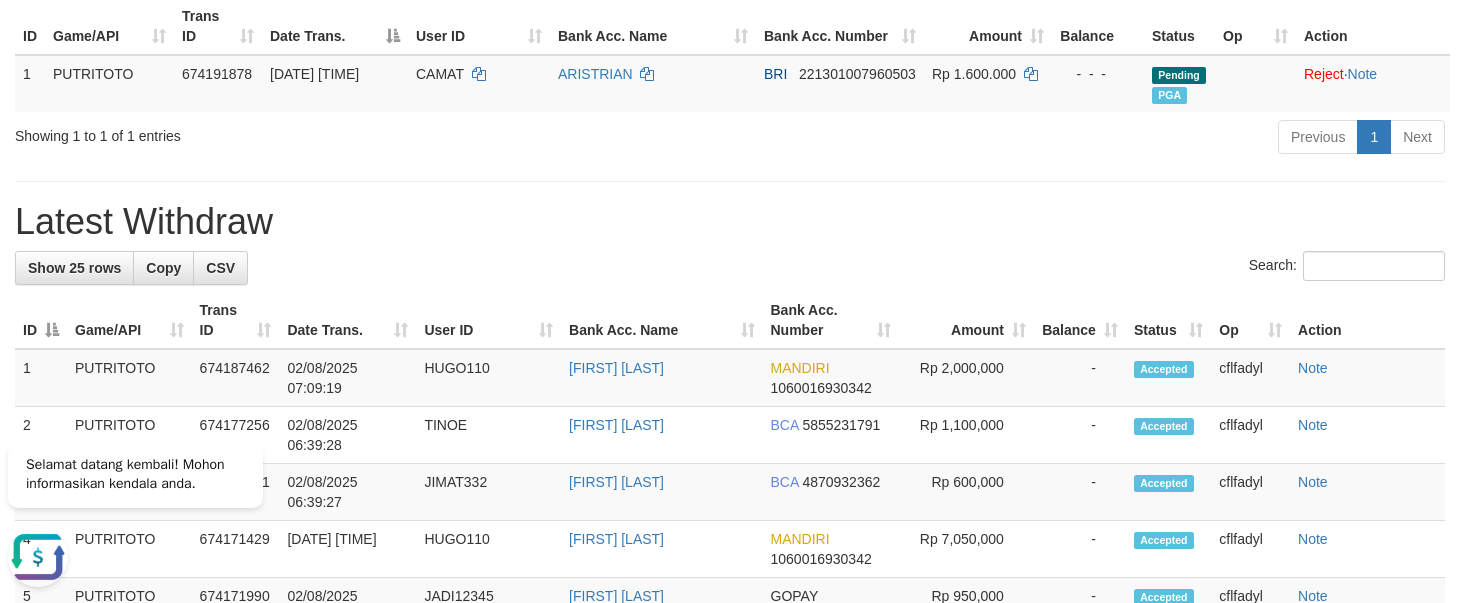 drag, startPoint x: 750, startPoint y: 165, endPoint x: 504, endPoint y: 115, distance: 251.02988 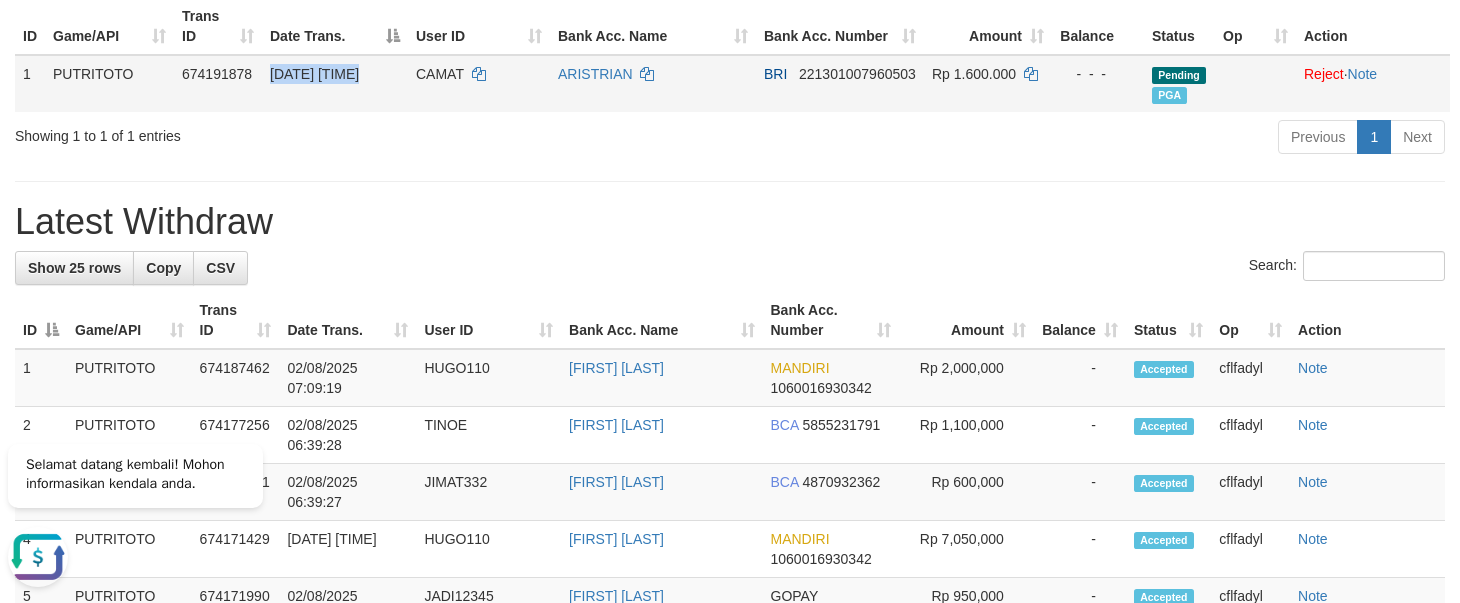 drag, startPoint x: 490, startPoint y: 76, endPoint x: 514, endPoint y: 89, distance: 27.294687 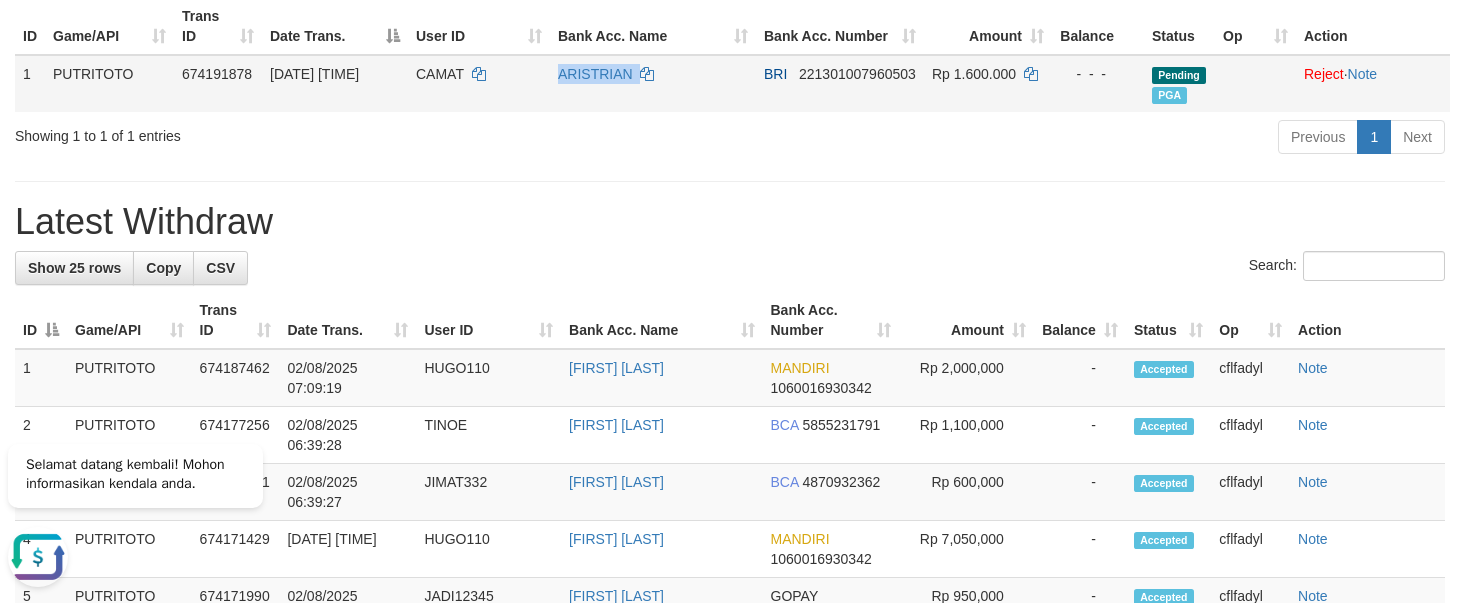 copy on "ARISTRIAN" 